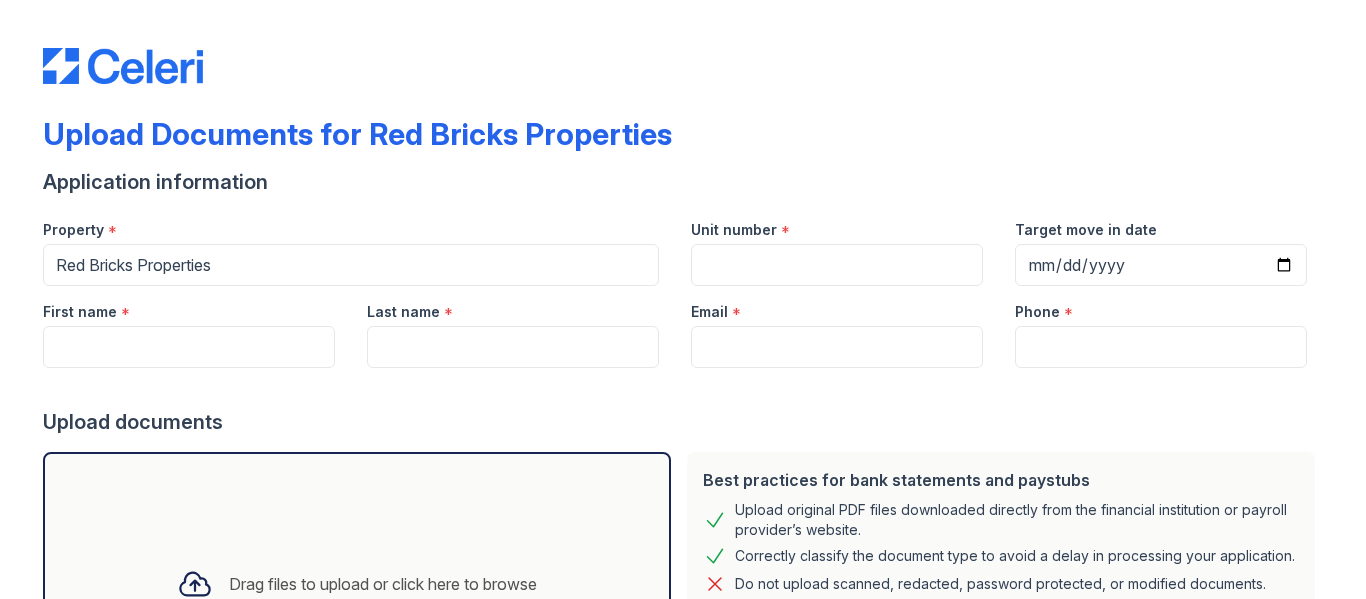 scroll, scrollTop: 0, scrollLeft: 0, axis: both 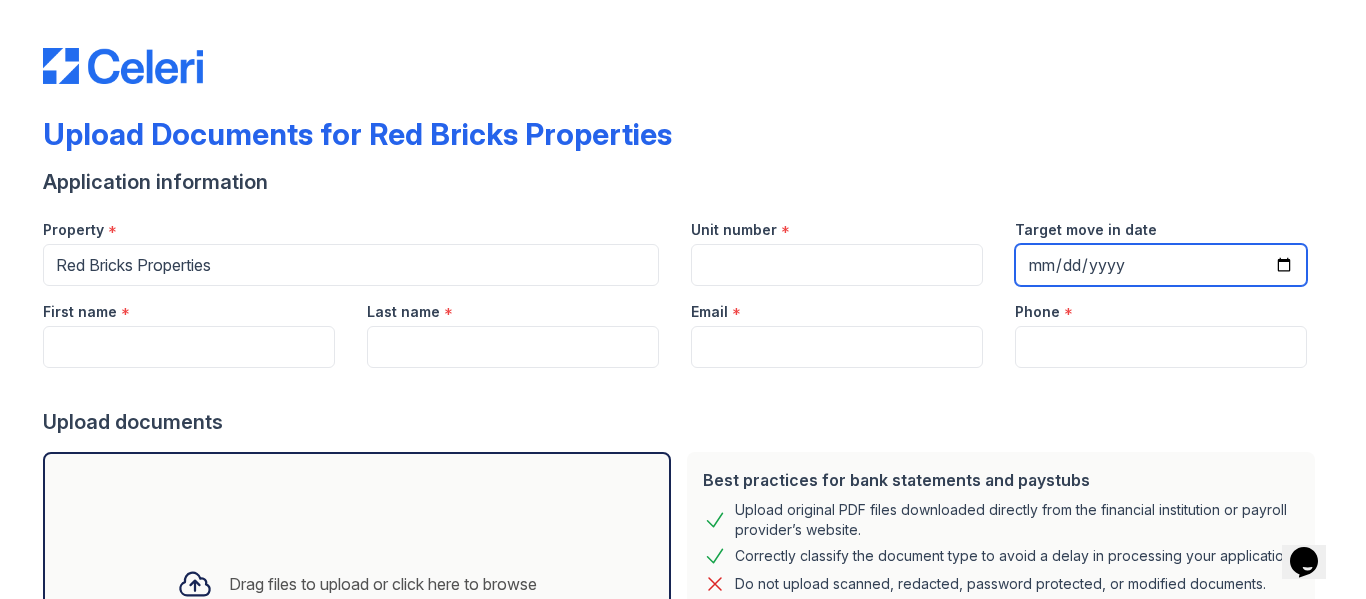 click on "Target move in date" at bounding box center (1161, 265) 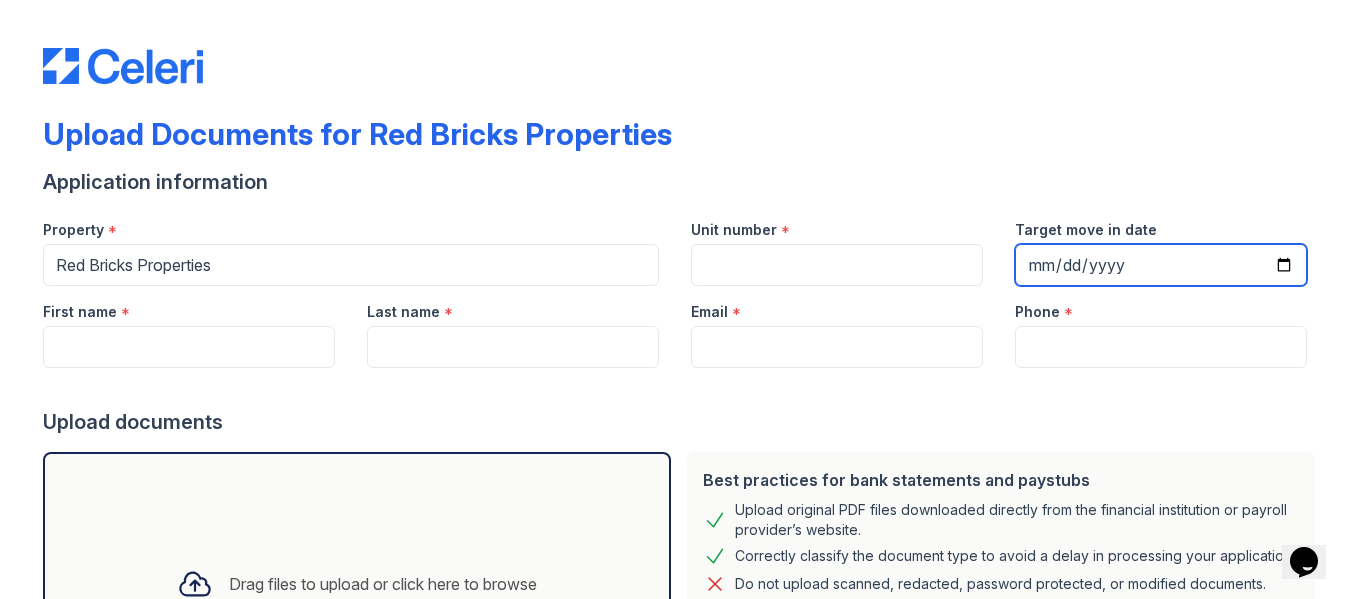 type on "2025-07-19" 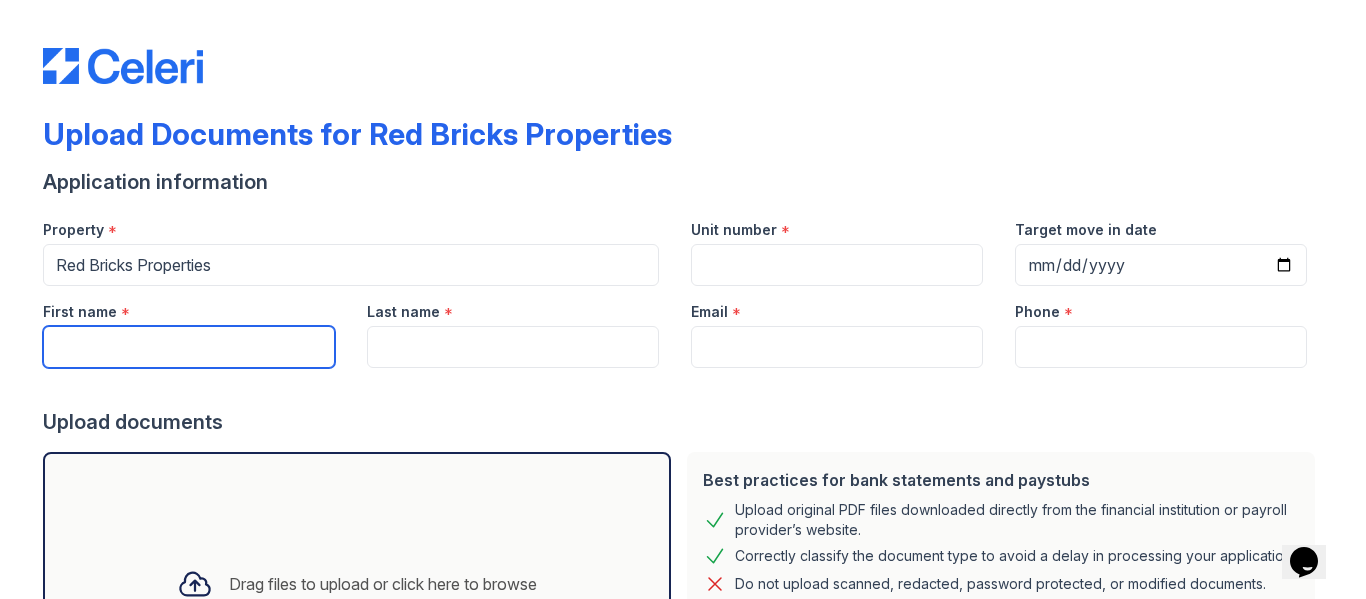 click on "First name" at bounding box center (189, 347) 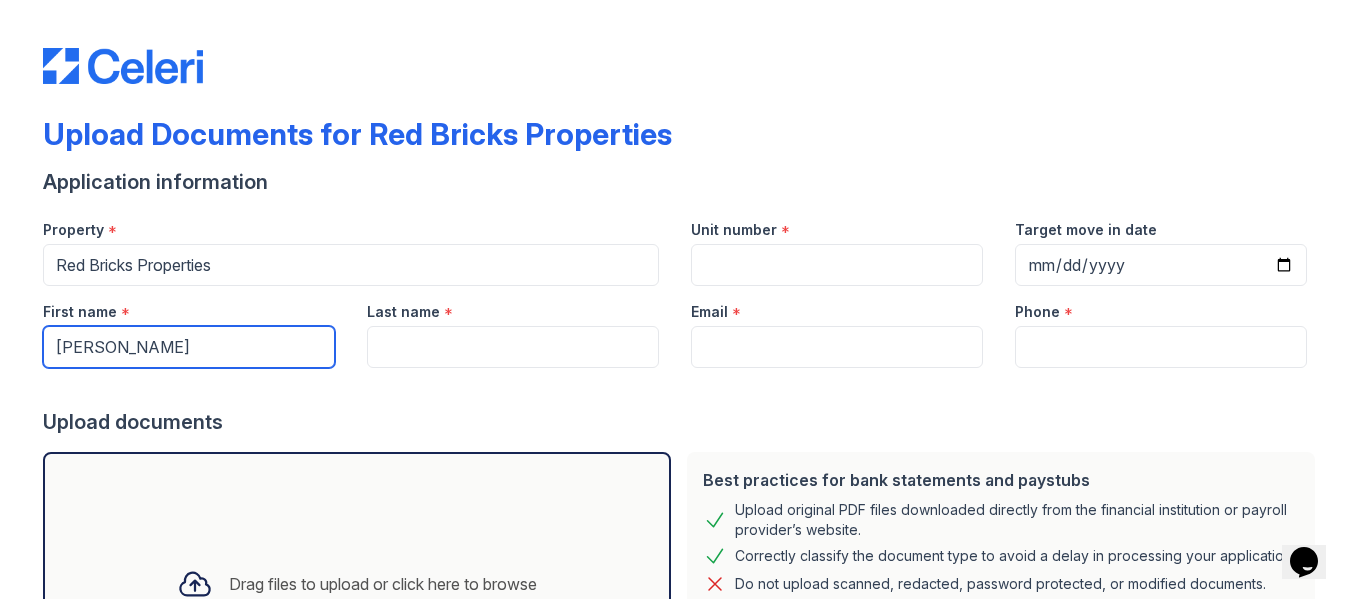 type on "Jeanine" 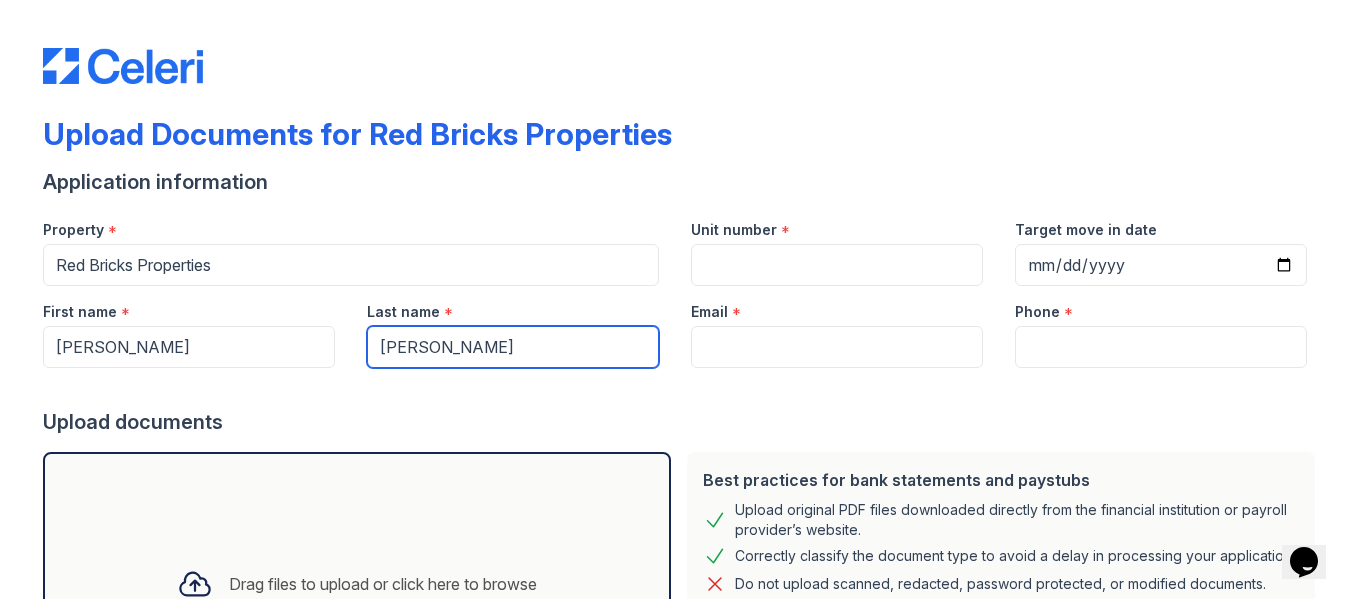 type on "Hughes" 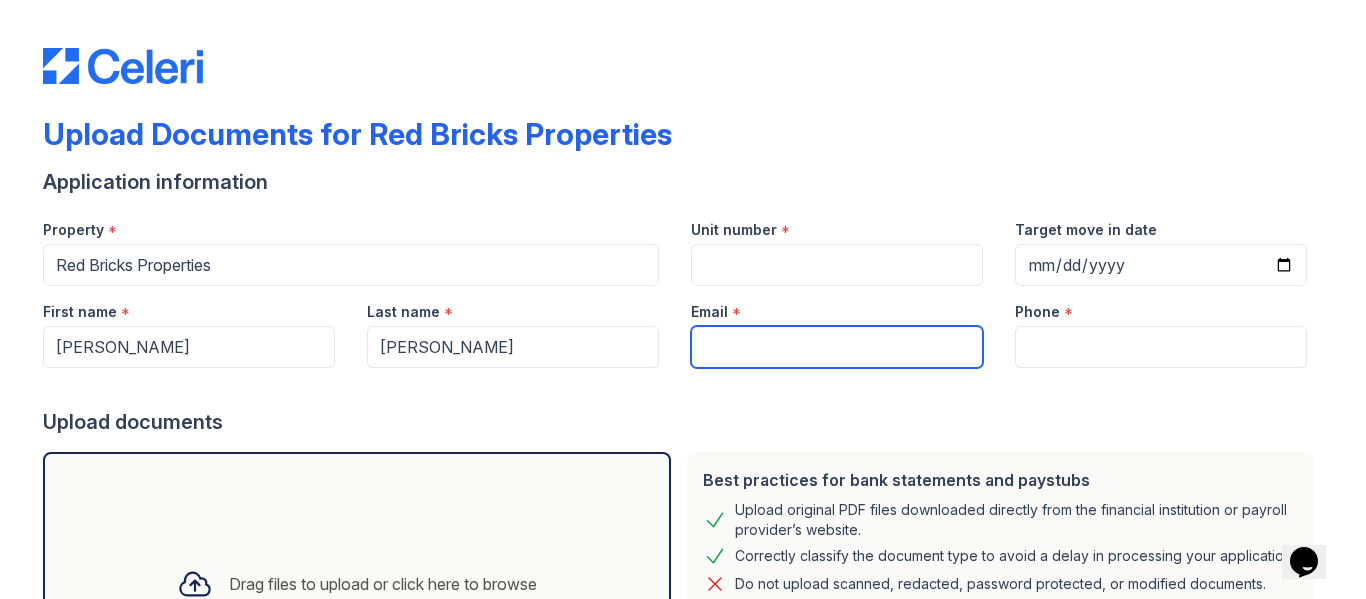 click on "Email" at bounding box center [837, 347] 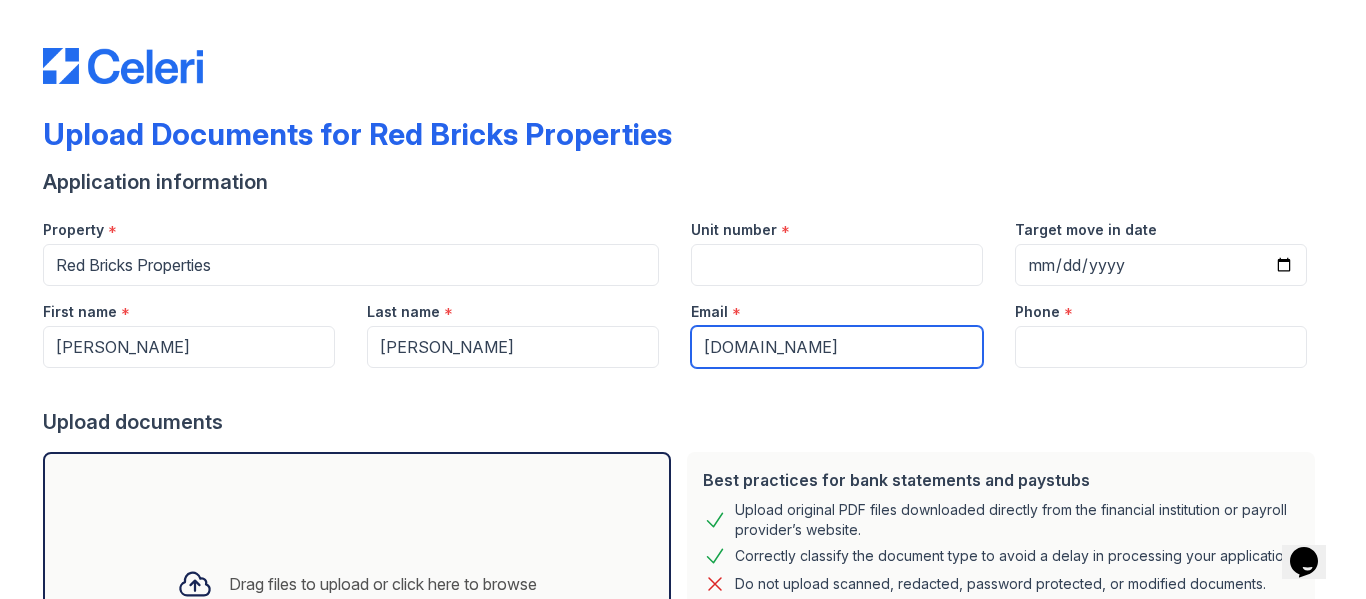 click on "jeaninenhugheshill2hotmail.com" at bounding box center [837, 347] 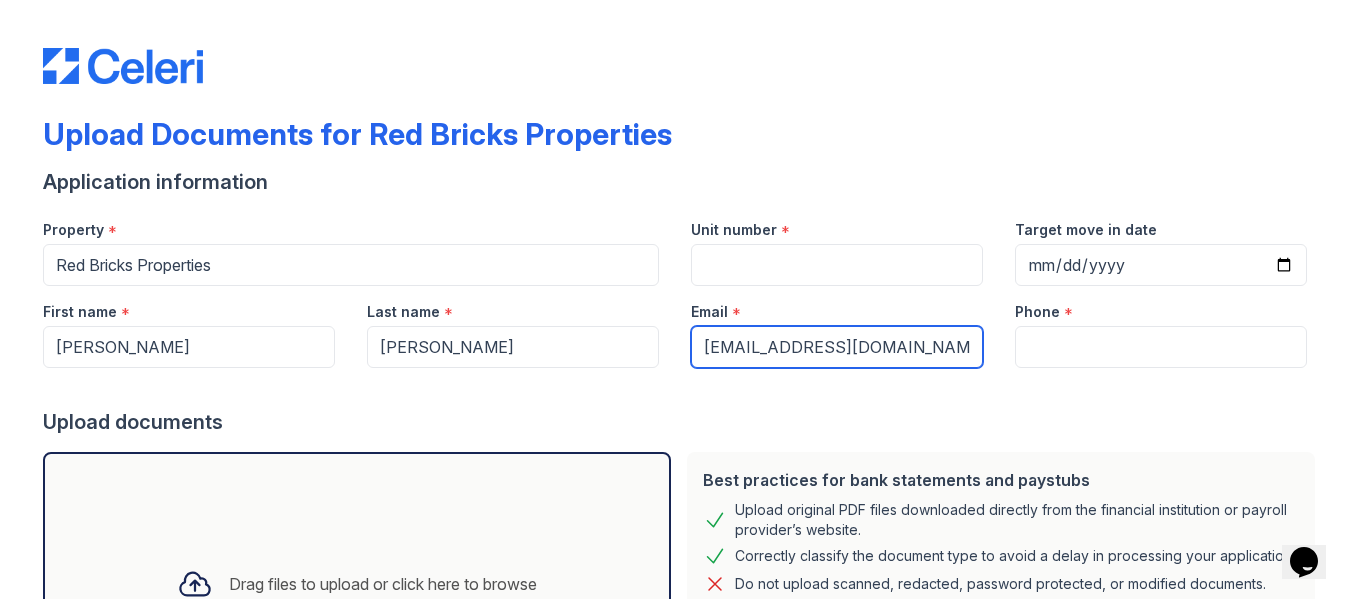 type on "jeaninenhugheshill@hotmail.com" 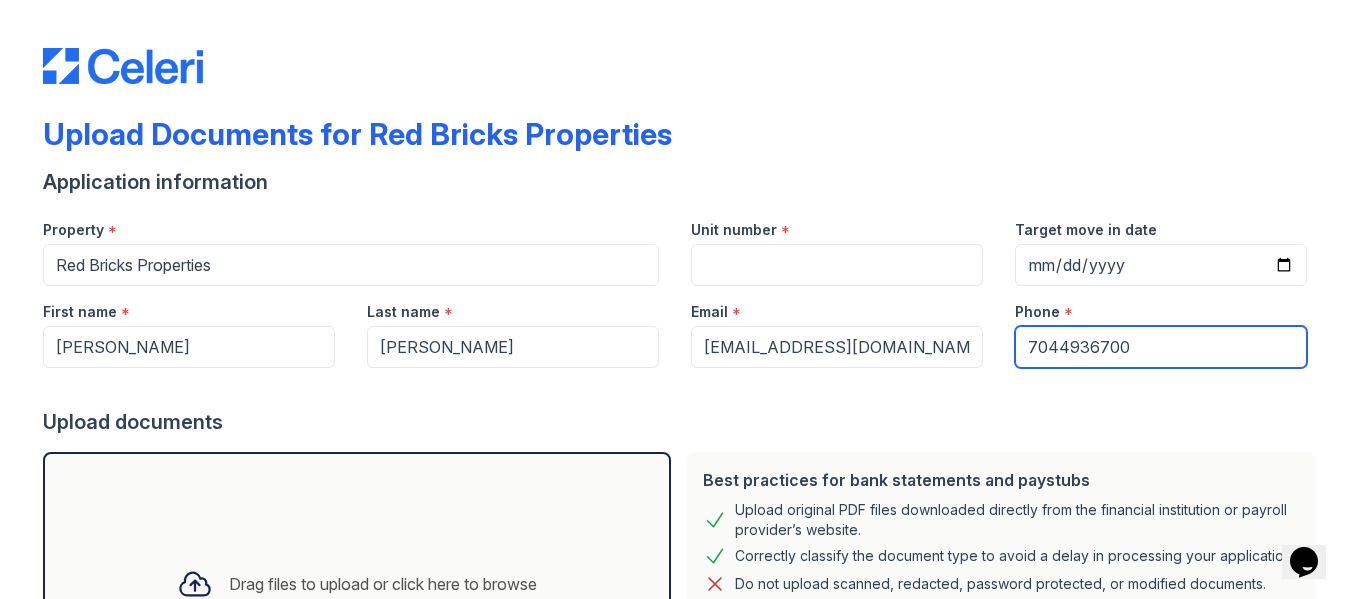 type on "7044936700" 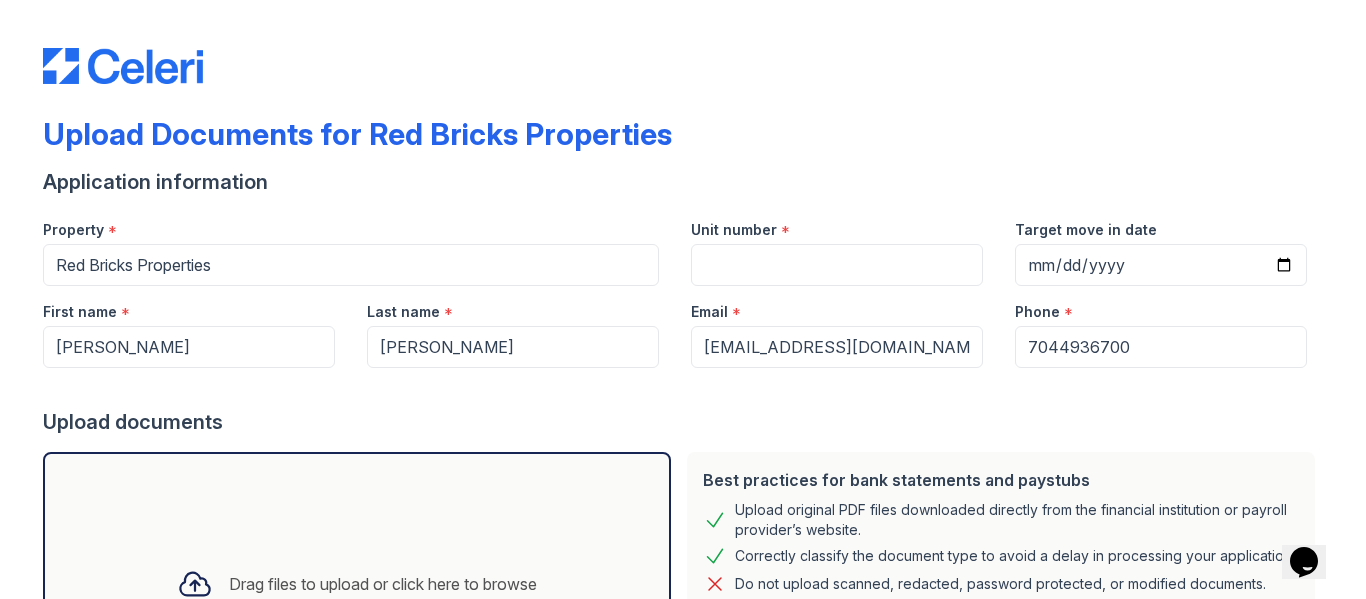 click on "Upload documents" at bounding box center [683, 422] 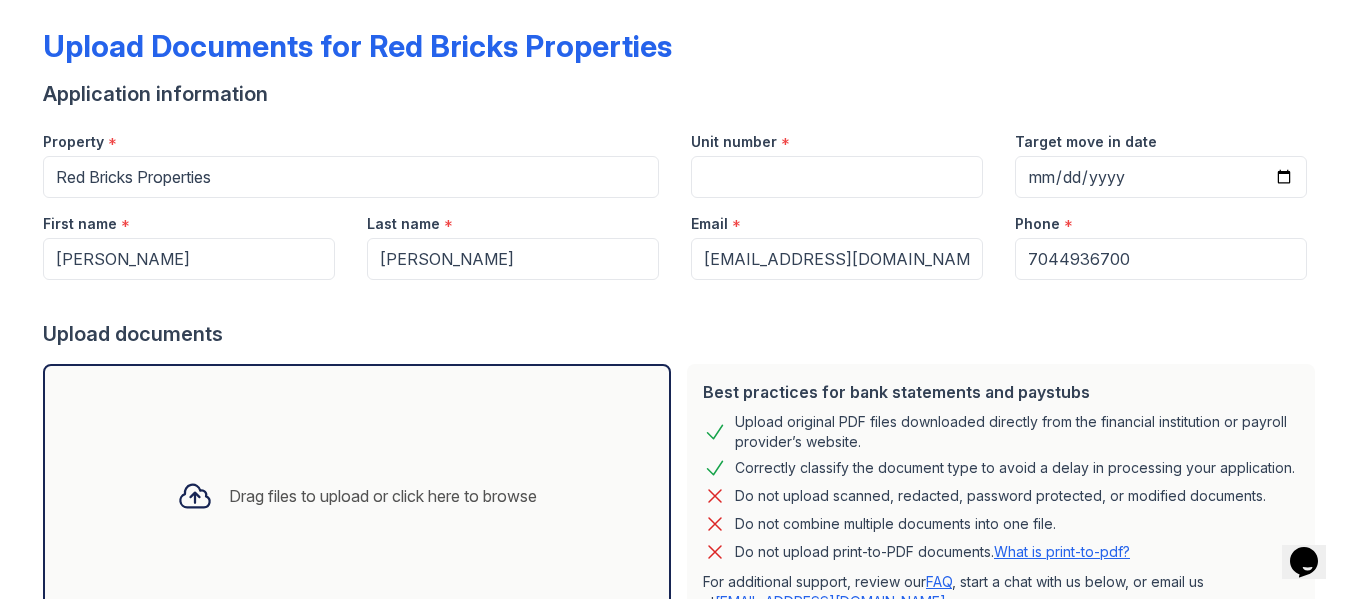 scroll, scrollTop: 90, scrollLeft: 0, axis: vertical 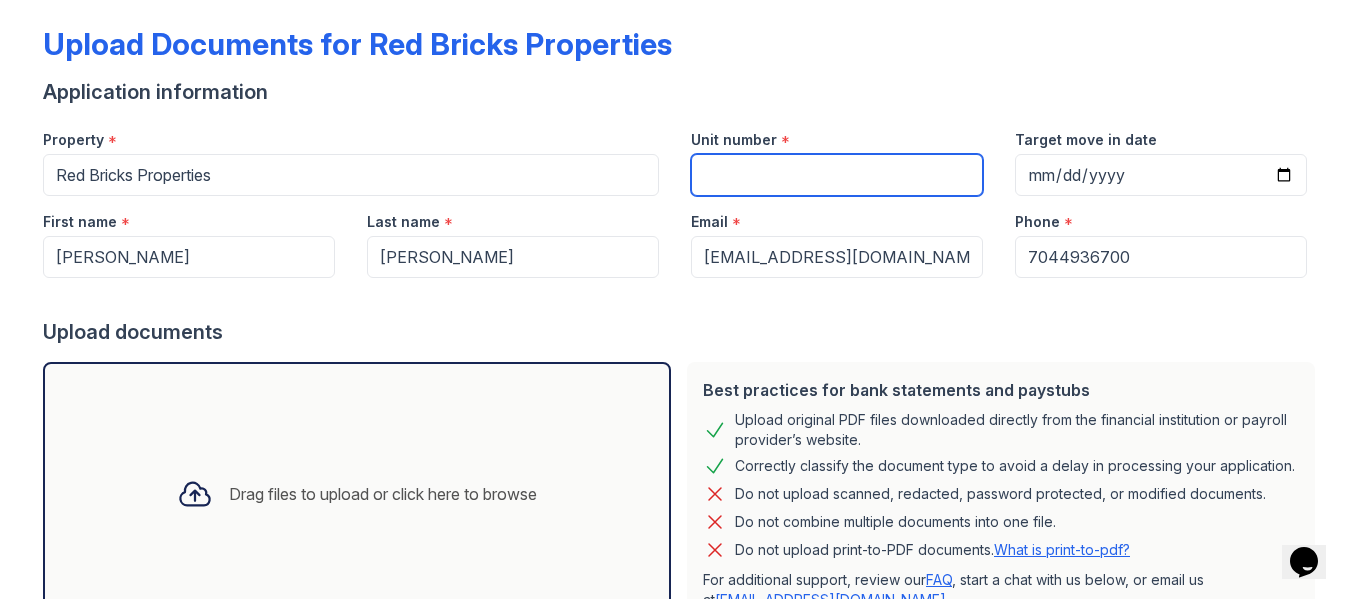 click on "Unit number" at bounding box center (837, 175) 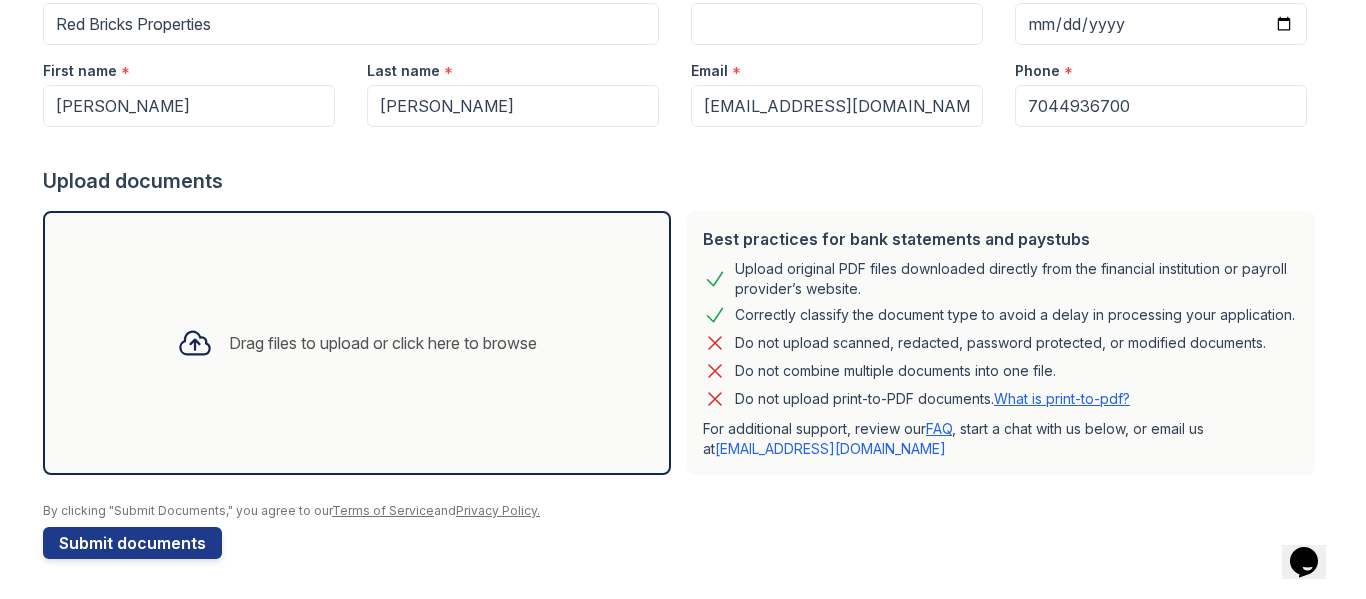 click on "What is print-to-pdf?" at bounding box center (1062, 398) 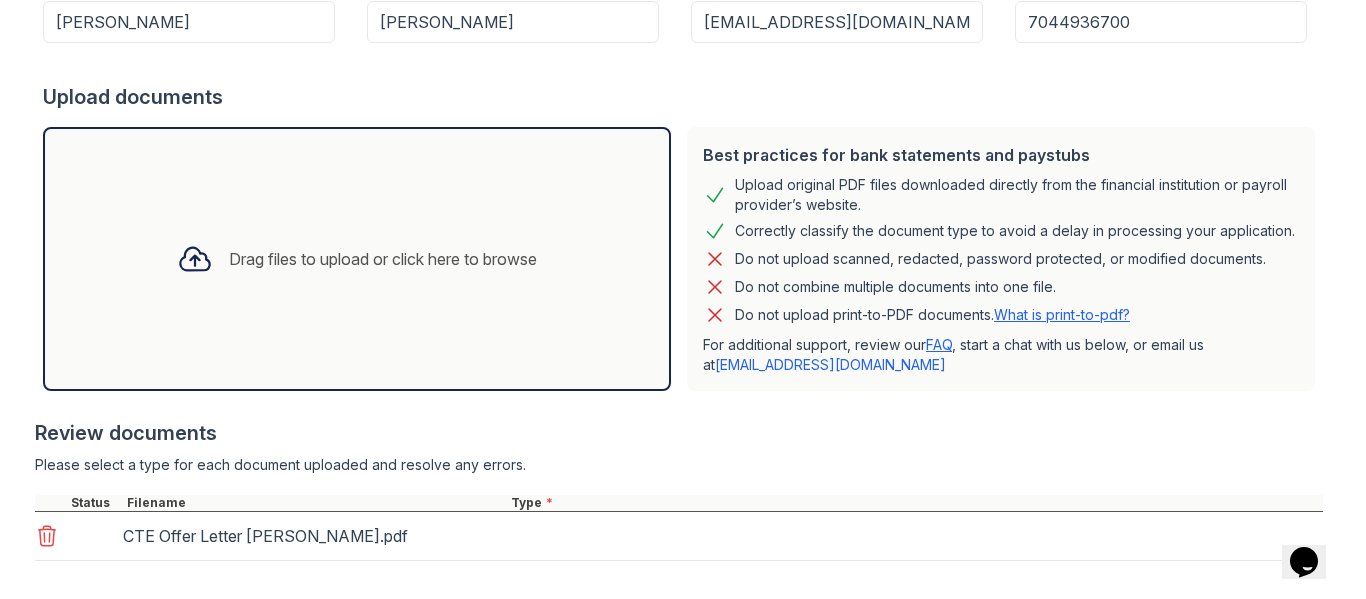 scroll, scrollTop: 423, scrollLeft: 0, axis: vertical 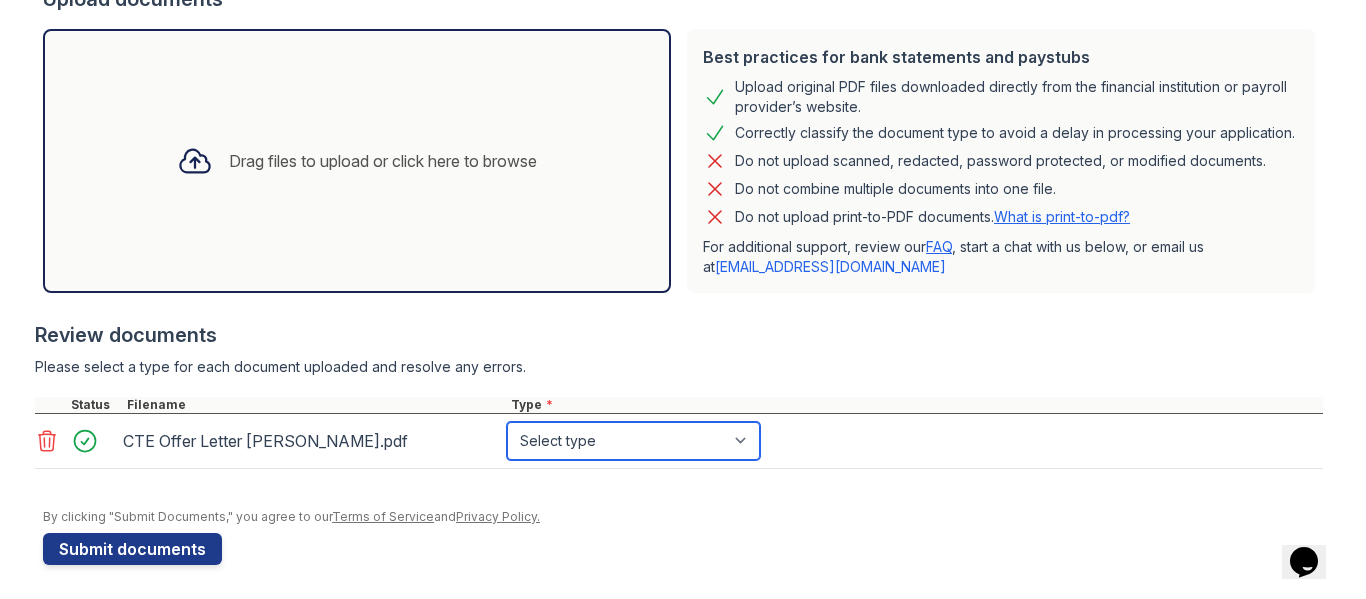 click on "Select type
Paystub
Bank Statement
Offer Letter
Tax Documents
Benefit Award Letter
Investment Account Statement
Other" at bounding box center (633, 441) 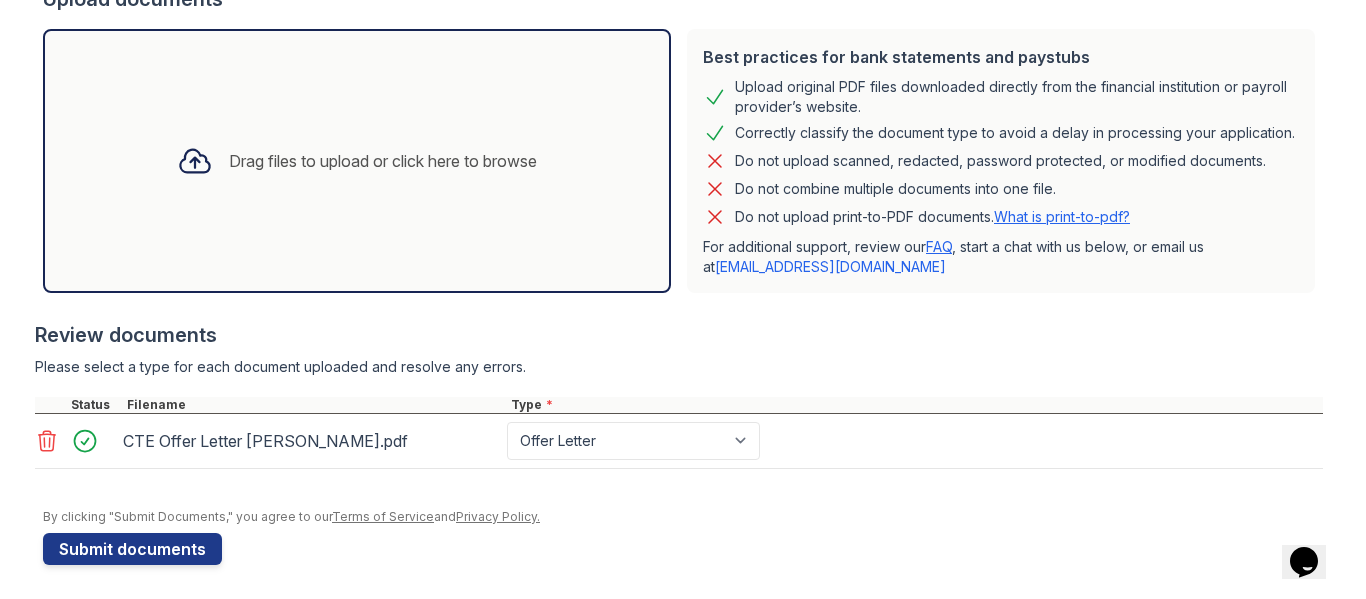 click 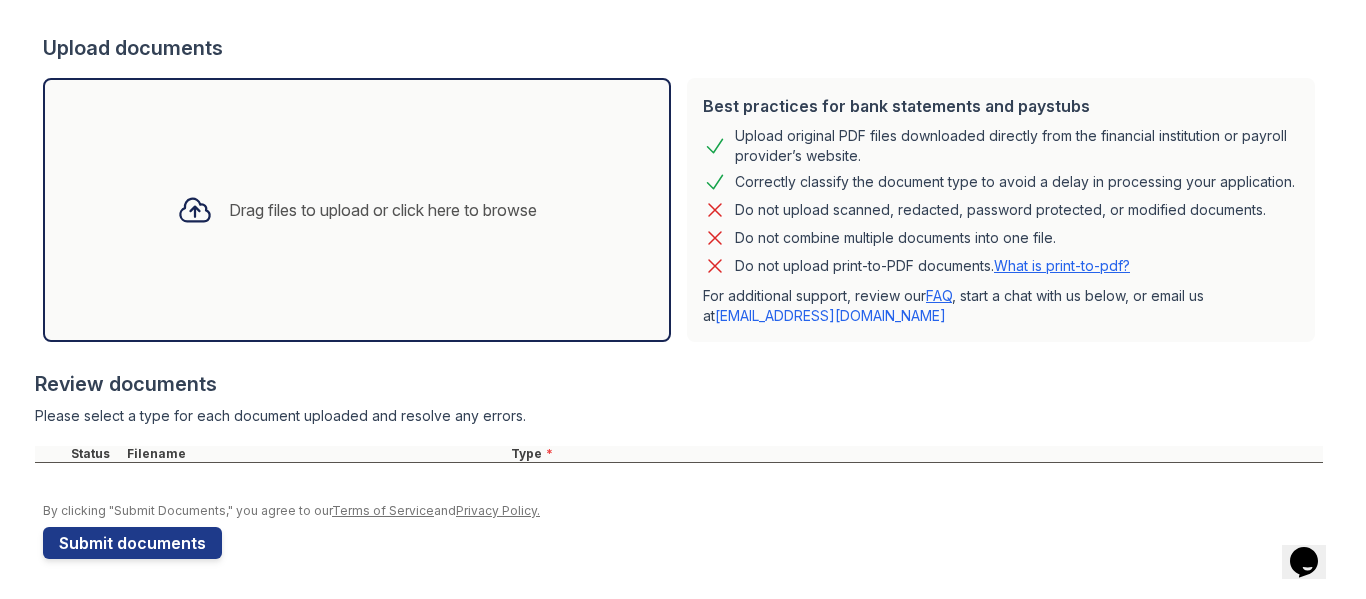 scroll, scrollTop: 374, scrollLeft: 0, axis: vertical 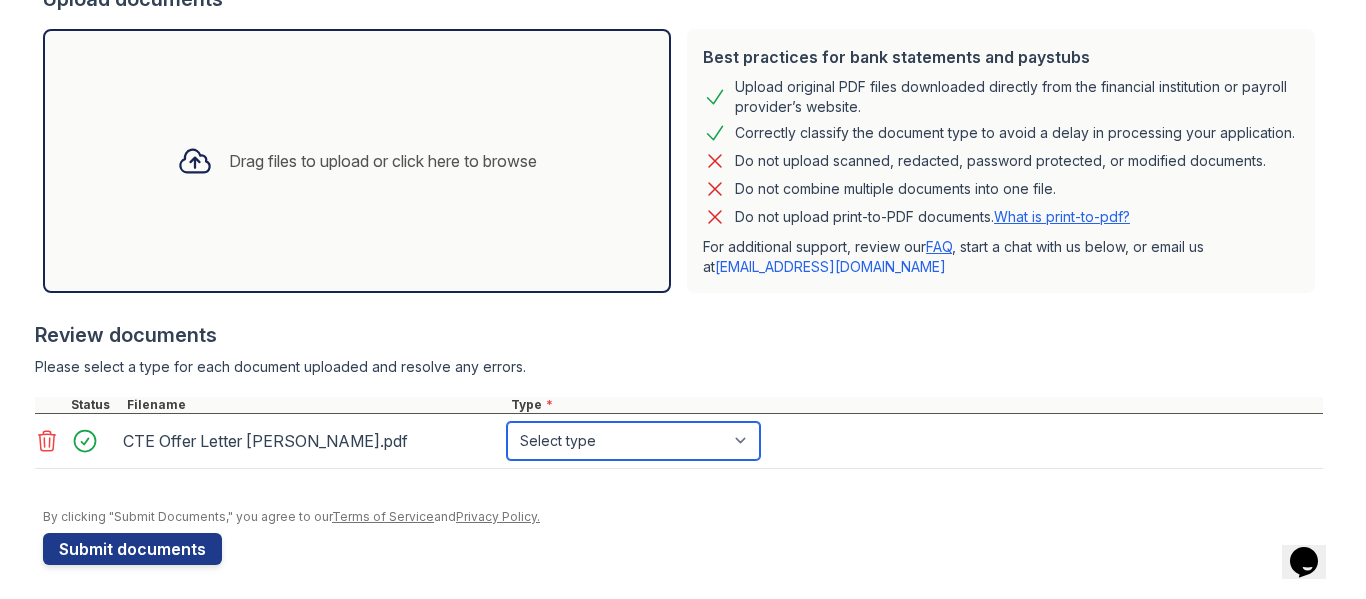 click on "Select type
Paystub
Bank Statement
Offer Letter
Tax Documents
Benefit Award Letter
Investment Account Statement
Other" at bounding box center [633, 441] 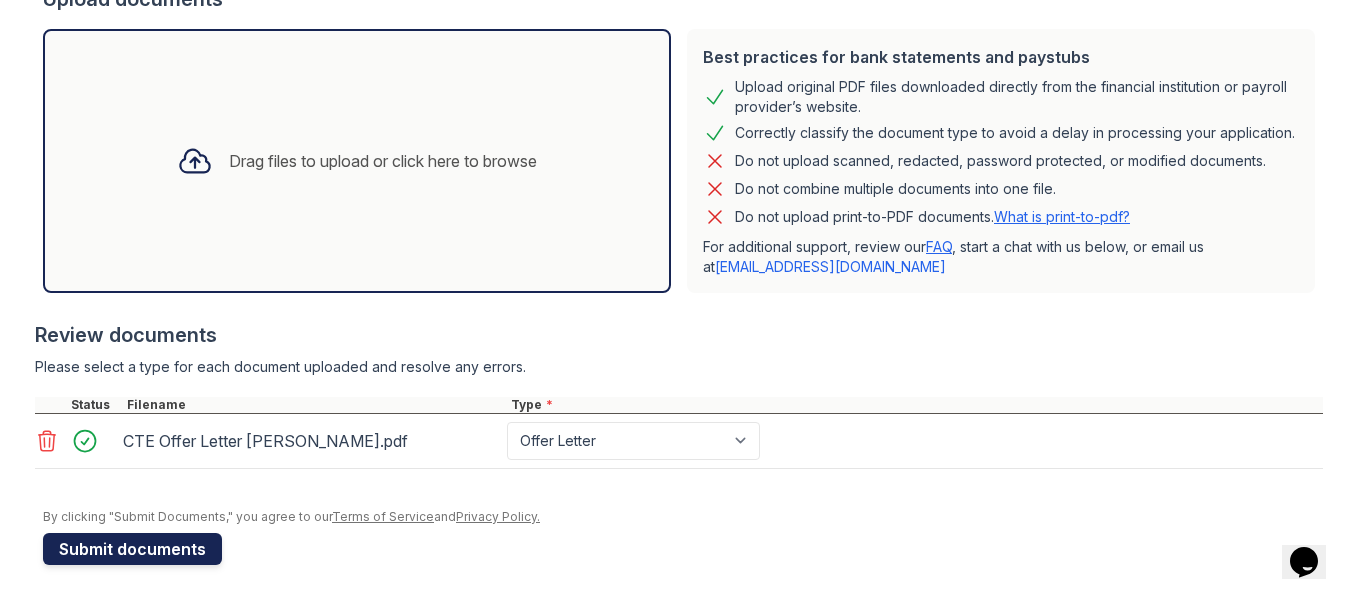 click on "Submit documents" at bounding box center [132, 549] 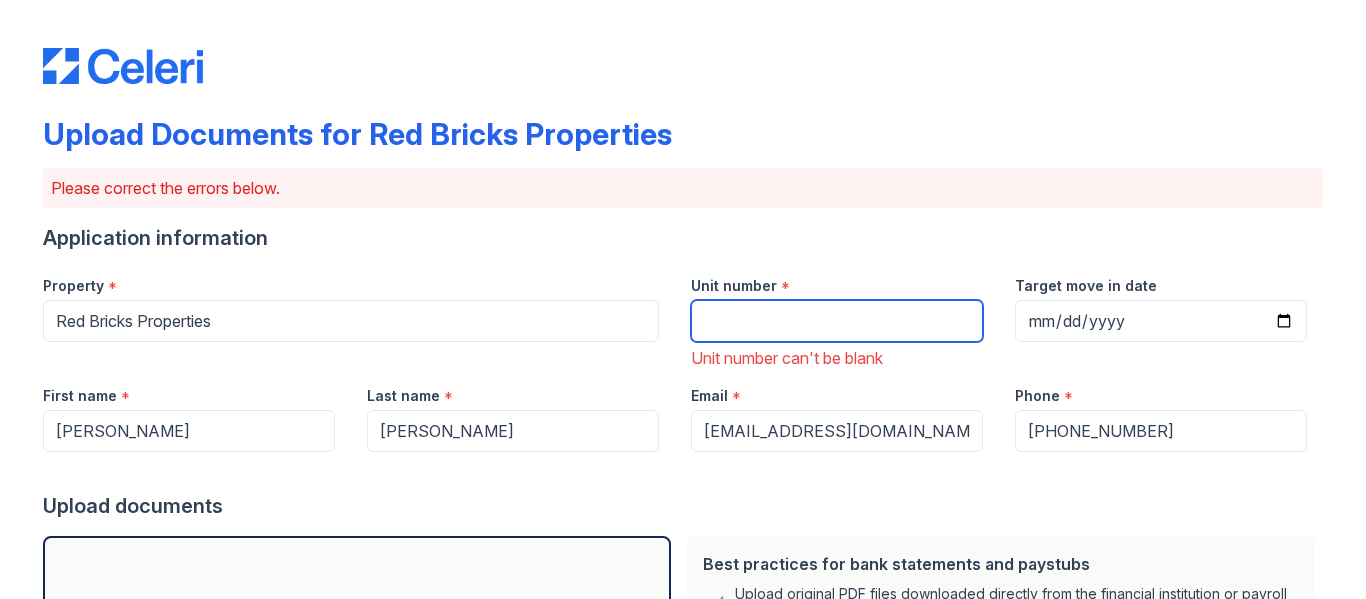 click on "Unit number" at bounding box center (837, 321) 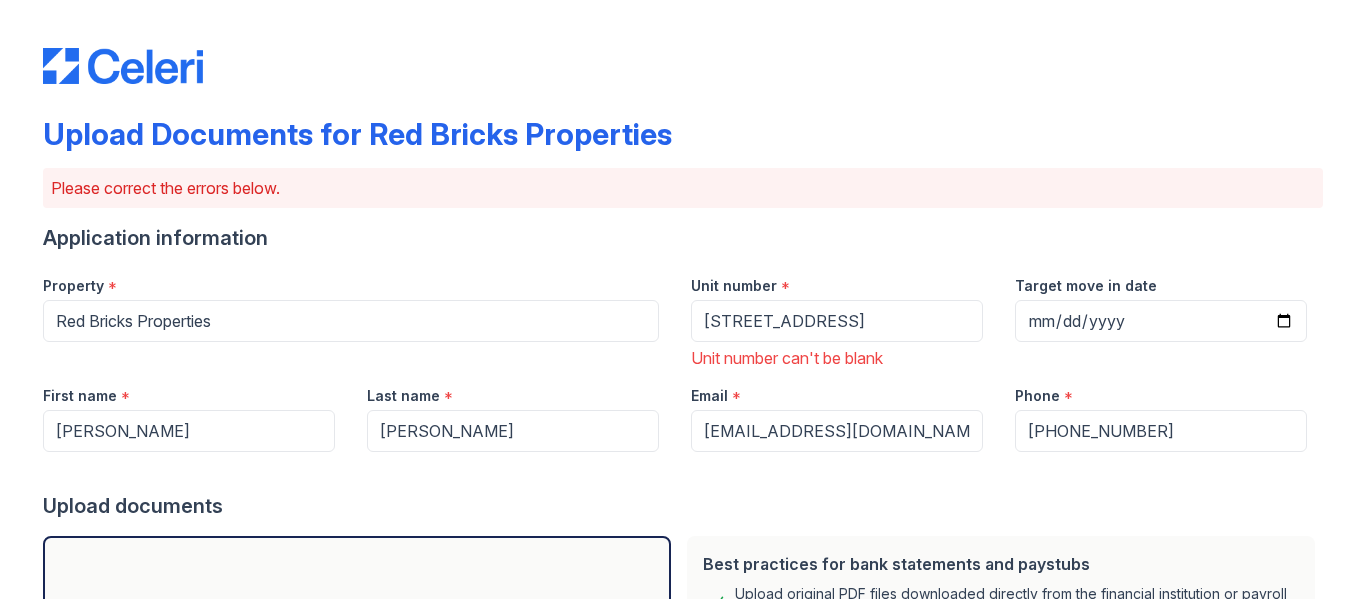 drag, startPoint x: 819, startPoint y: 390, endPoint x: 828, endPoint y: 367, distance: 24.698177 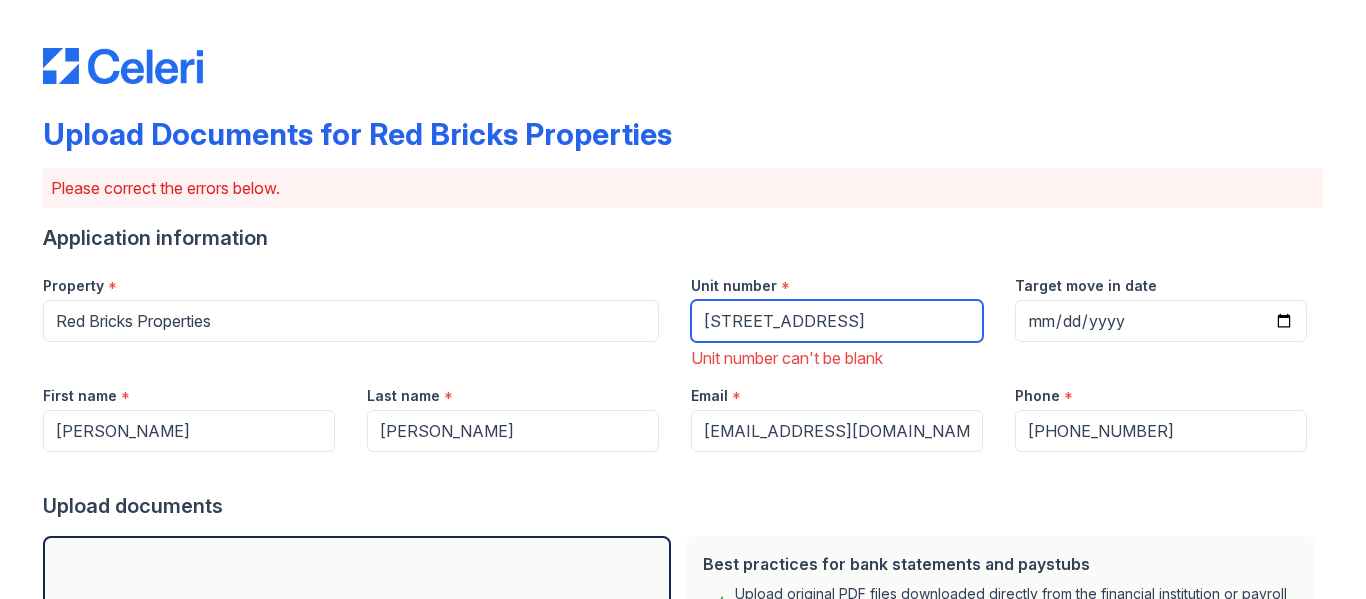 click on "7011 Waterwheel Street Southwest" at bounding box center [837, 321] 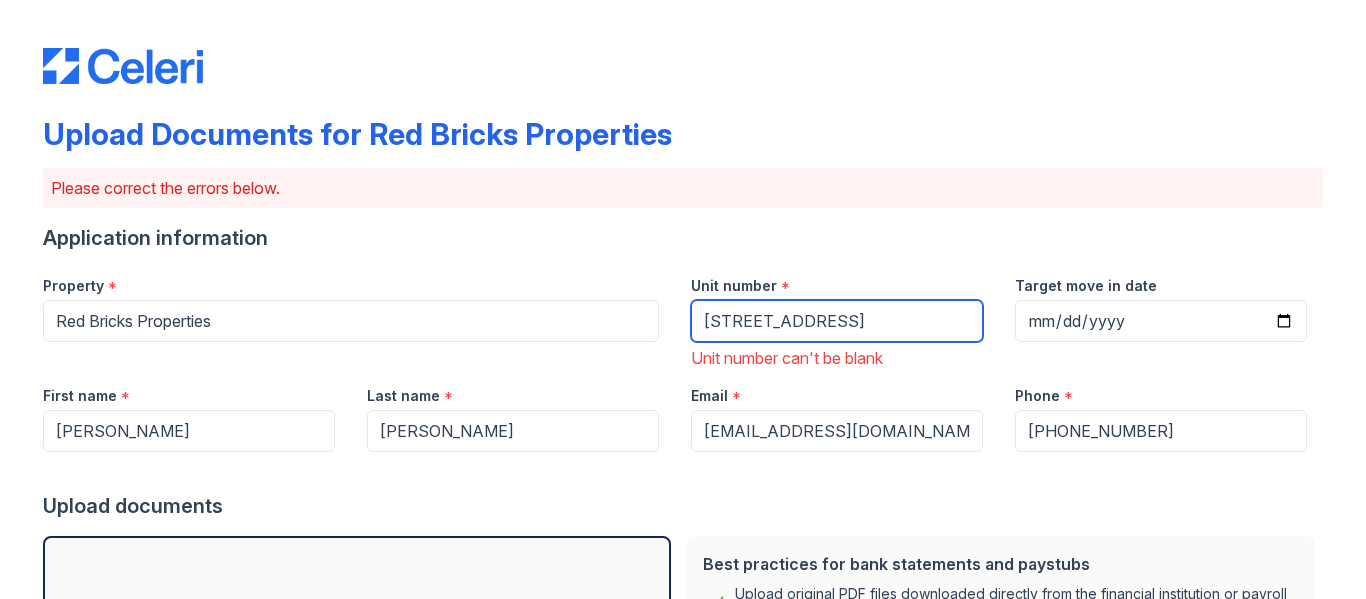 scroll, scrollTop: 0, scrollLeft: 93, axis: horizontal 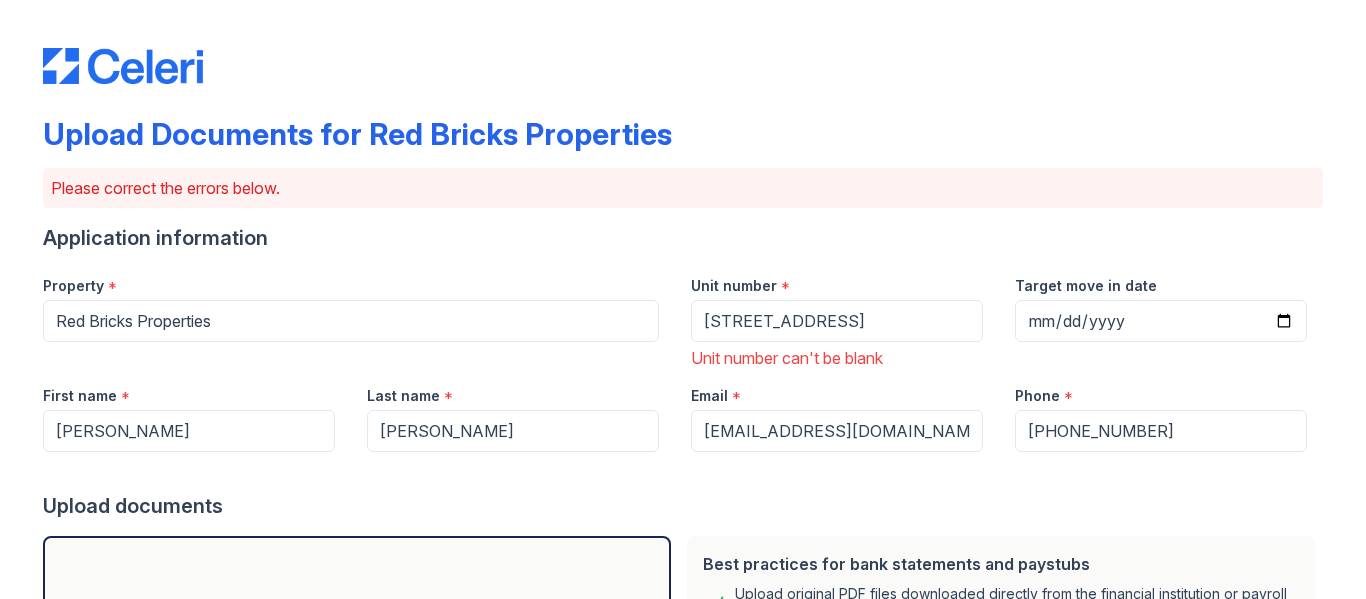 click on "Upload Documents for
Red Bricks Properties
Please correct the errors below.
Application information
Property
*
Red Bricks Properties
Unit number
*
7011 Waterwheel Street SW Concord, NC 28025
Unit number can't be blank
Target move in date
2025-07-19
First name
*
Jeanine
Last name
*
Hughes
Email
*
jeaninenhugheshill@hotmail.com
Phone
*
+17044936700
Upload documents
Best practices for bank statements and paystubs
Upload original PDF files downloaded directly from the financial institution or payroll provider’s website.
Correctly classify the document type to avoid a delay in processing your application.
Do not upload scanned, redacted, password protected, or modified documents.
Do not combine multiple documents into one file." at bounding box center [683, 576] 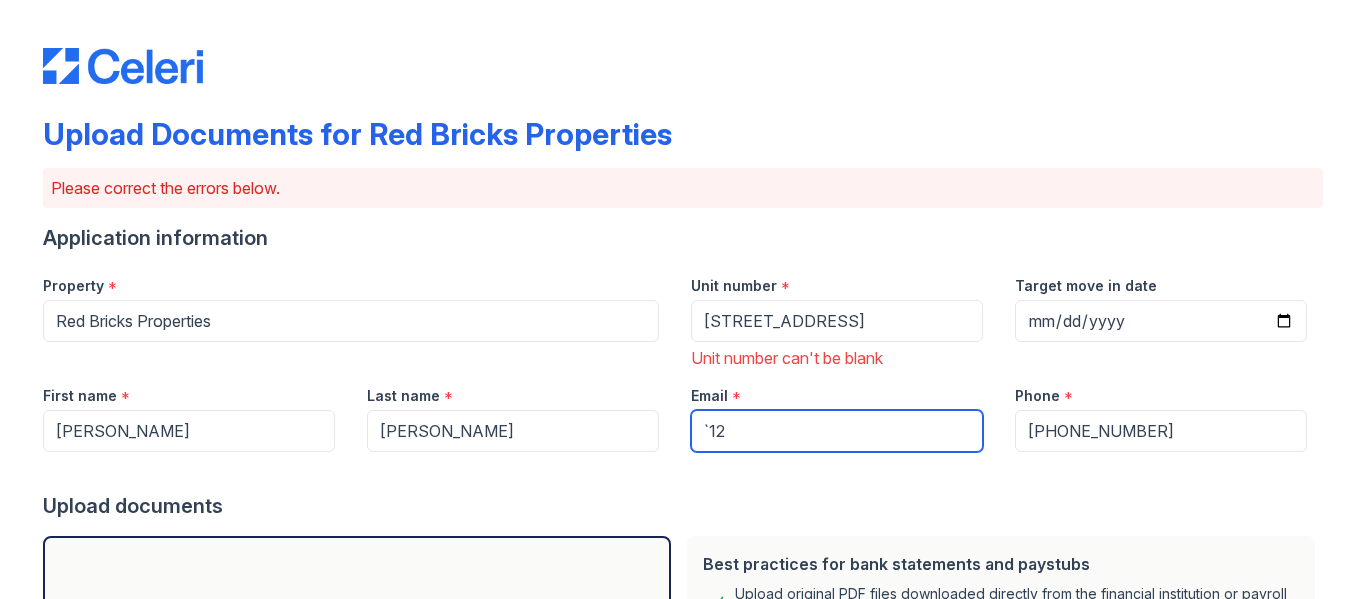 type on "`12" 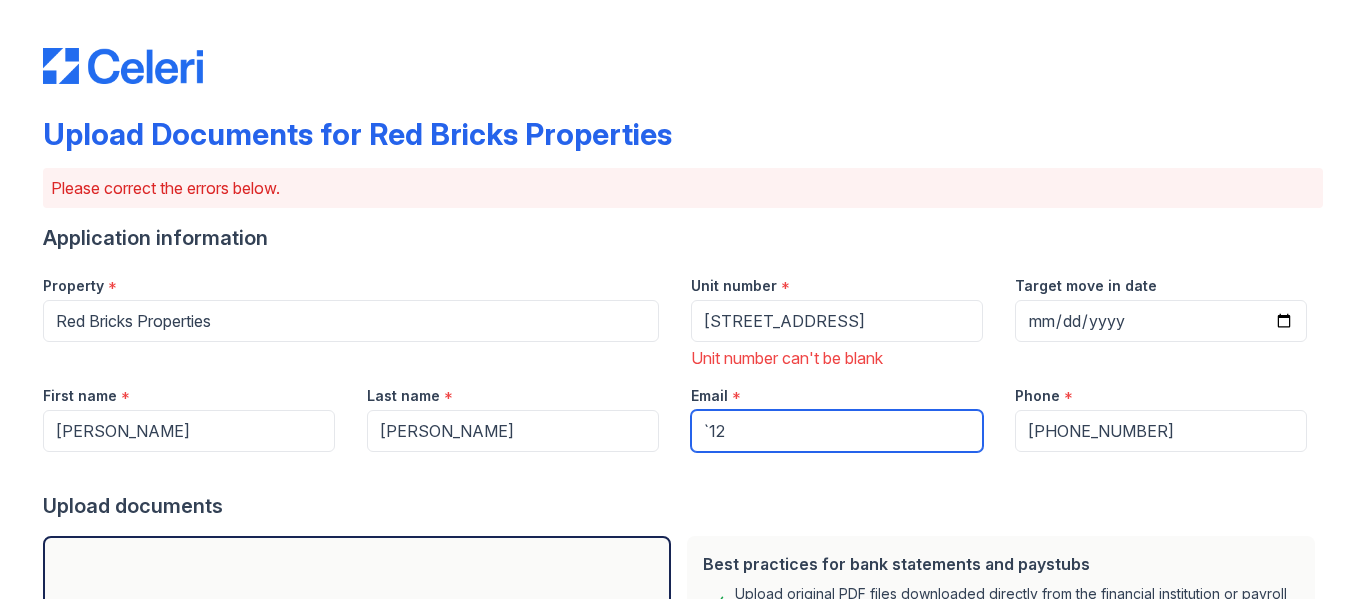 drag, startPoint x: 812, startPoint y: 428, endPoint x: 447, endPoint y: 399, distance: 366.15024 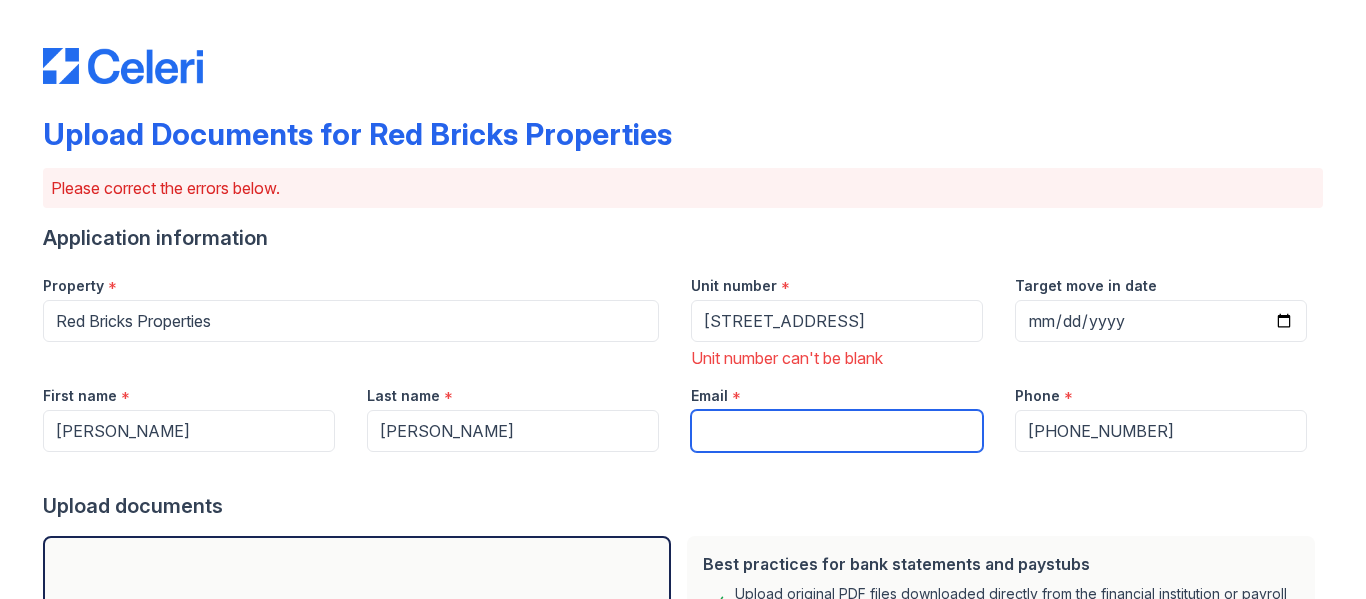 type on "`12" 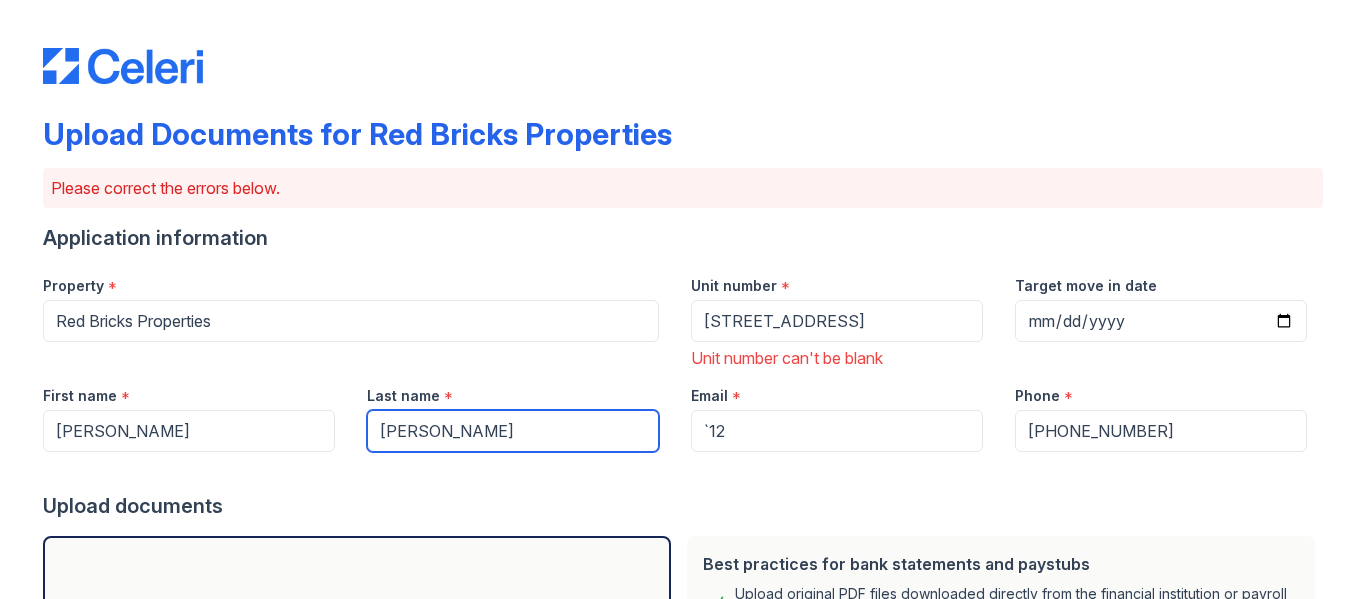 type on "Hughes`12" 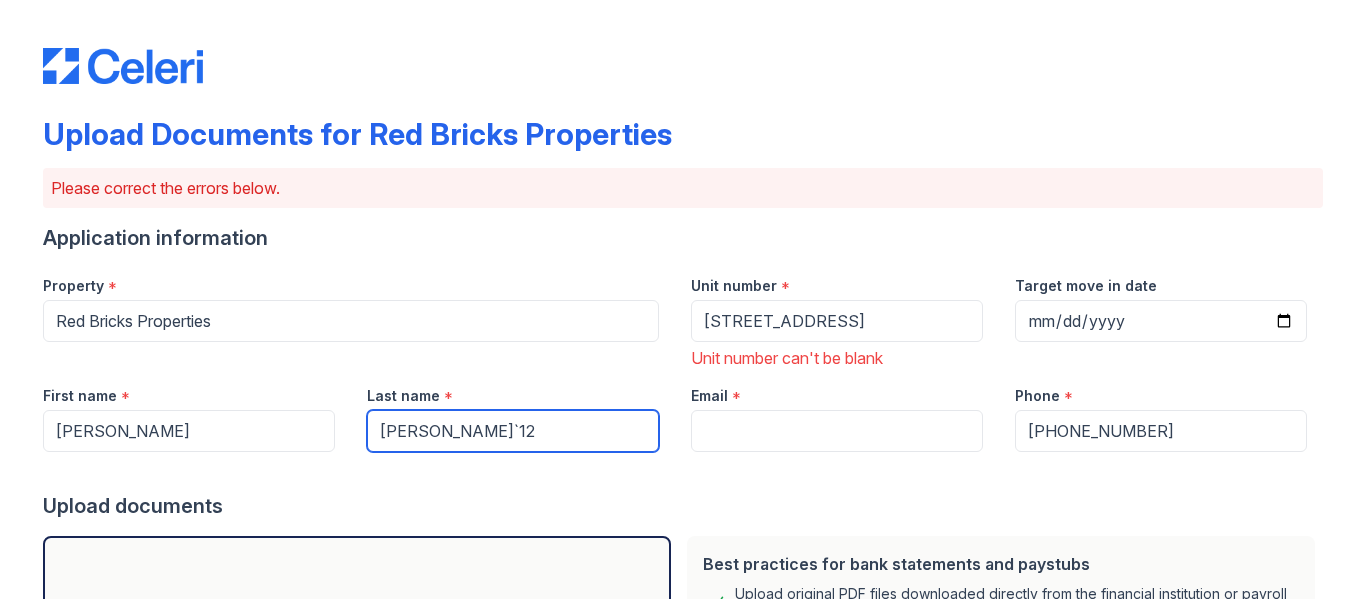 type on "Hughes" 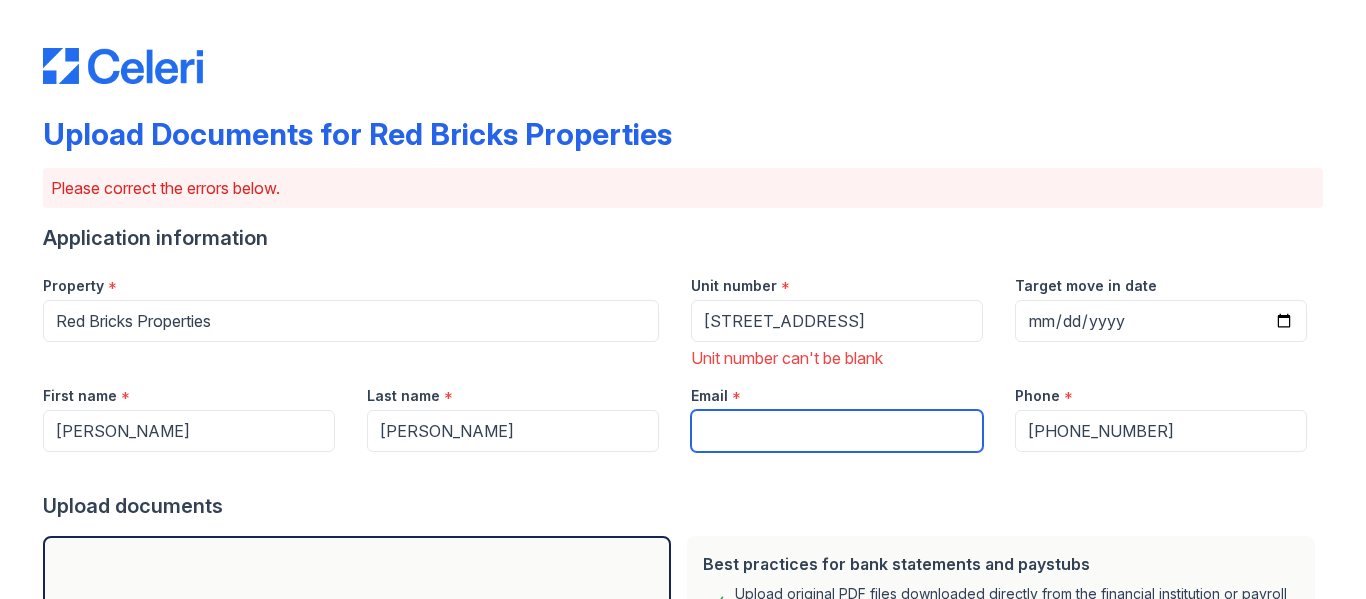 click on "Email" at bounding box center (837, 431) 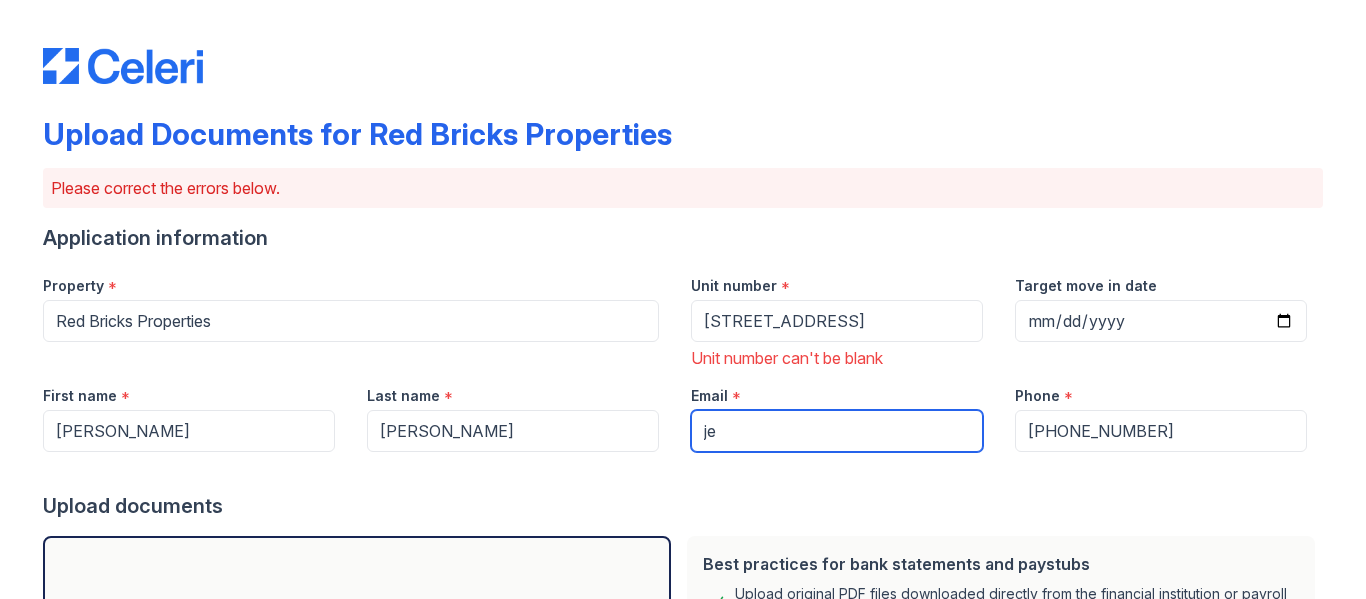 type on "jeaninenhugheshill@hotmail.com" 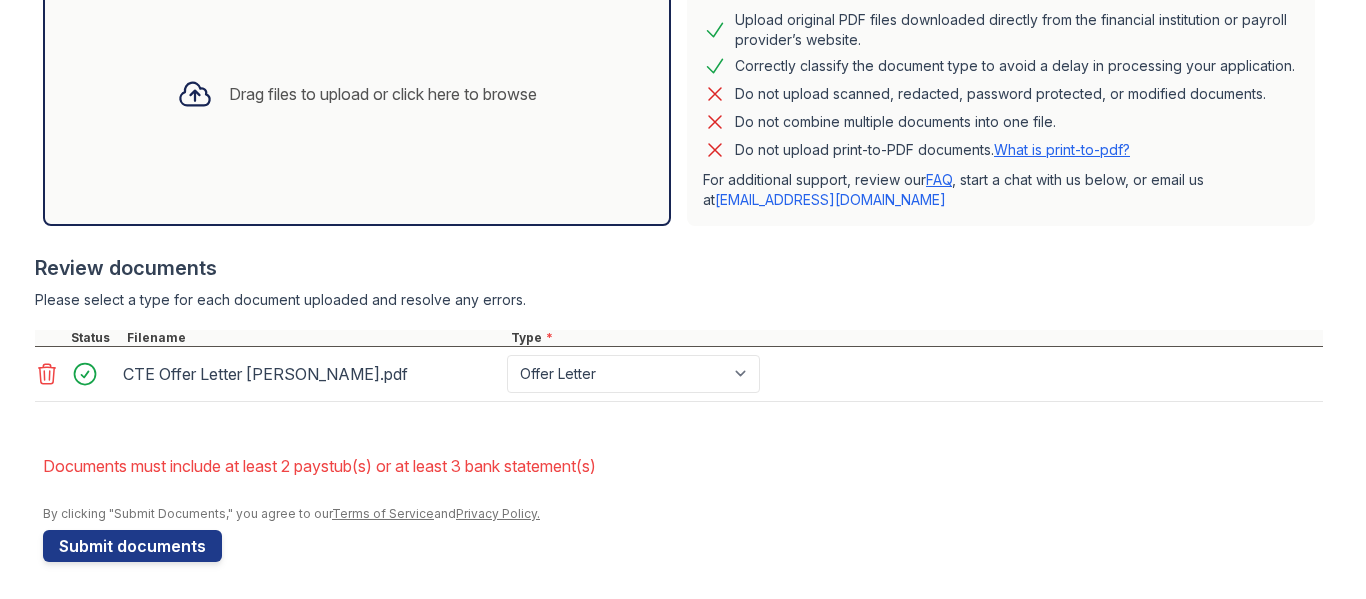scroll, scrollTop: 577, scrollLeft: 0, axis: vertical 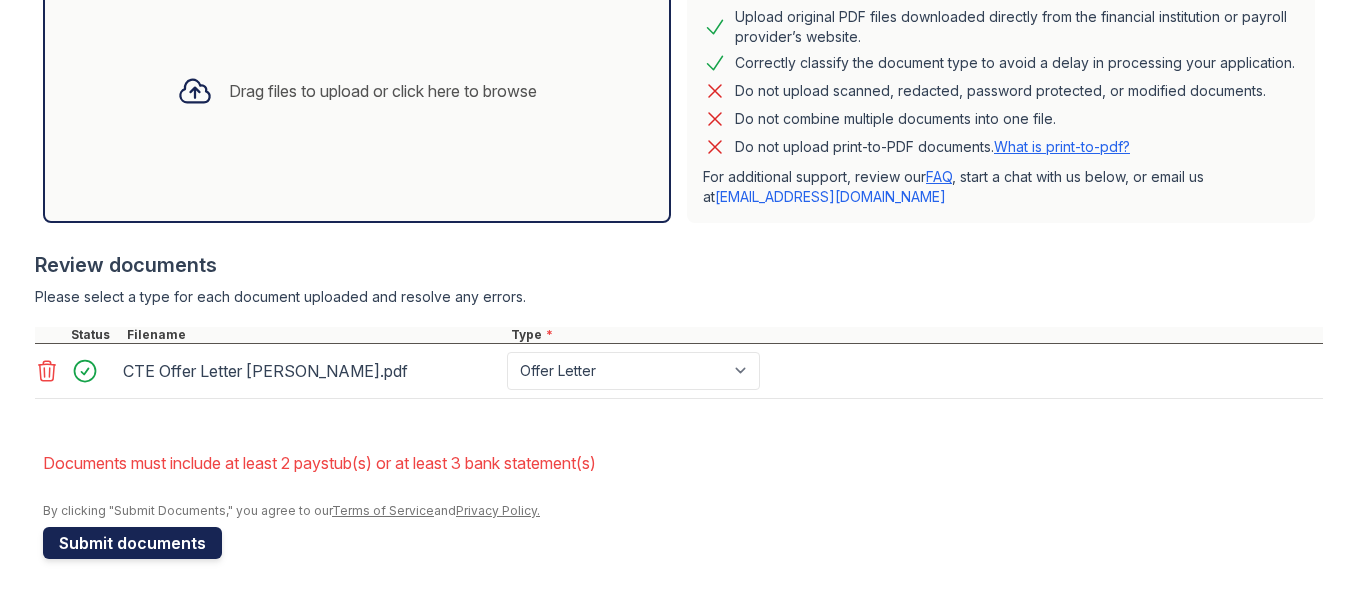 click on "Submit documents" at bounding box center [132, 543] 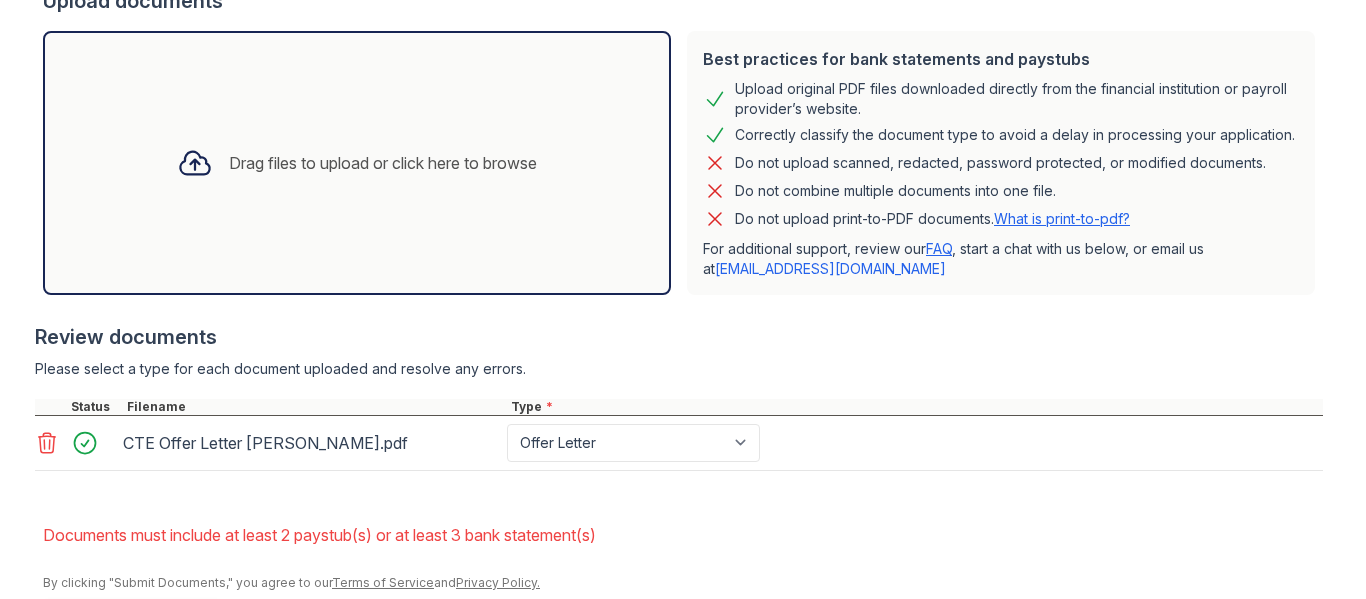 scroll, scrollTop: 549, scrollLeft: 0, axis: vertical 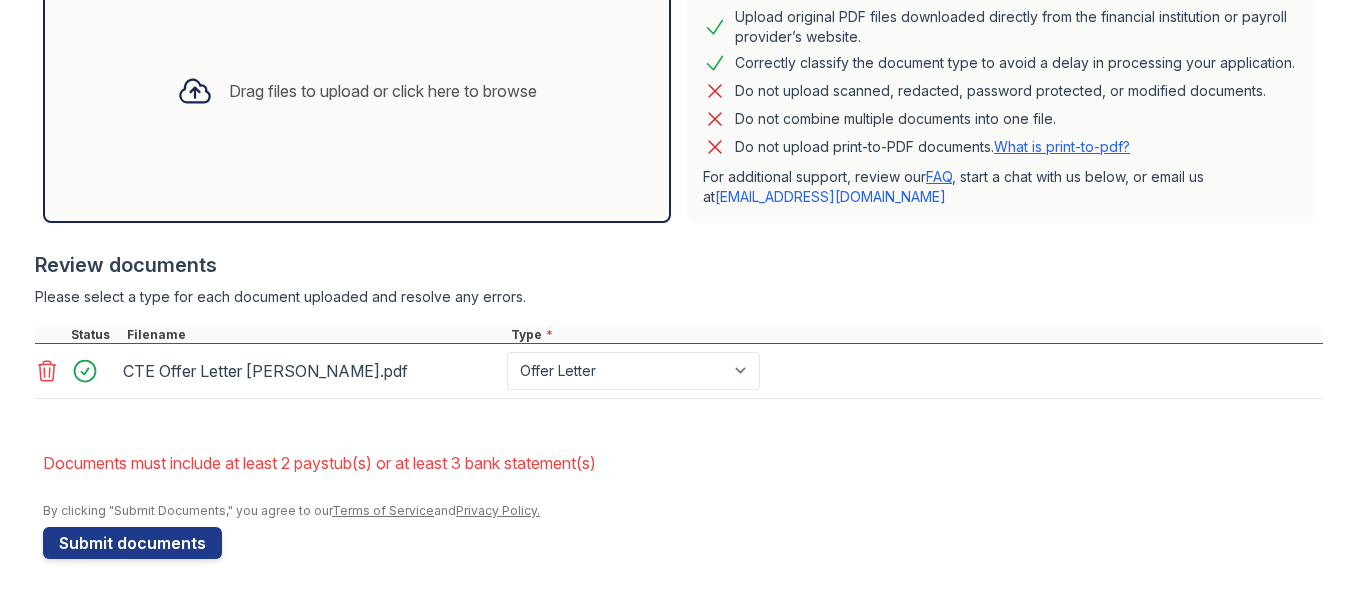 click on "Drag files to upload or click here to browse" at bounding box center [357, 91] 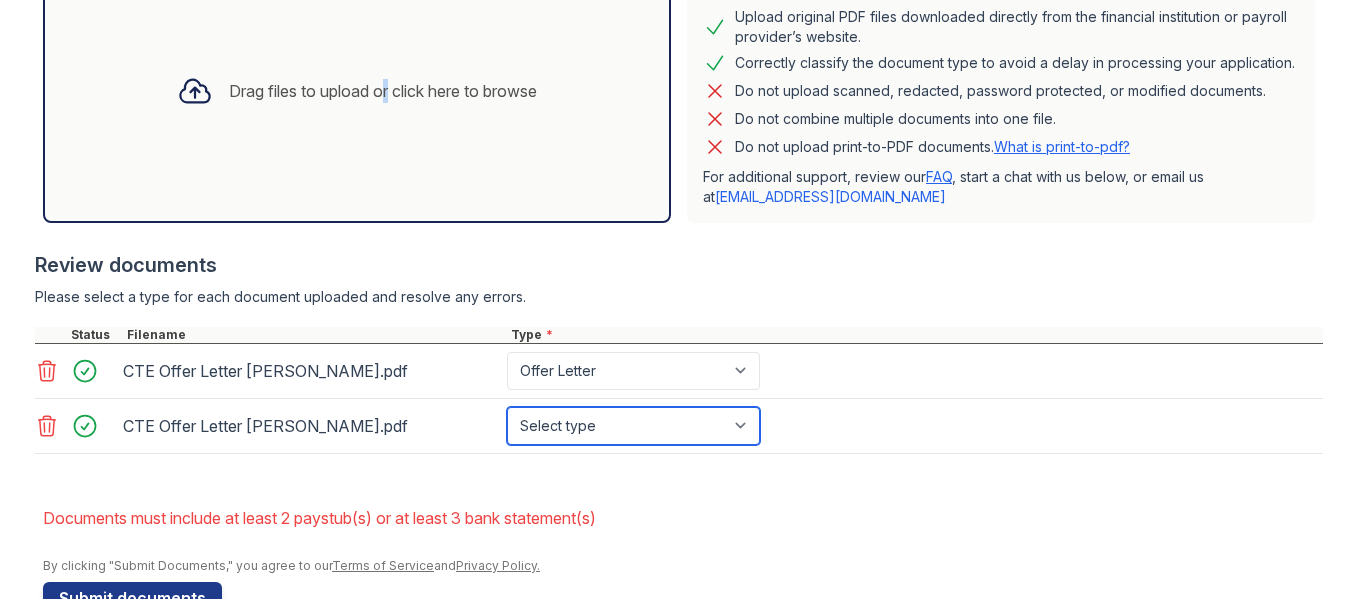 click on "Select type
Paystub
Bank Statement
Offer Letter
Tax Documents
Benefit Award Letter
Investment Account Statement
Other" at bounding box center [633, 426] 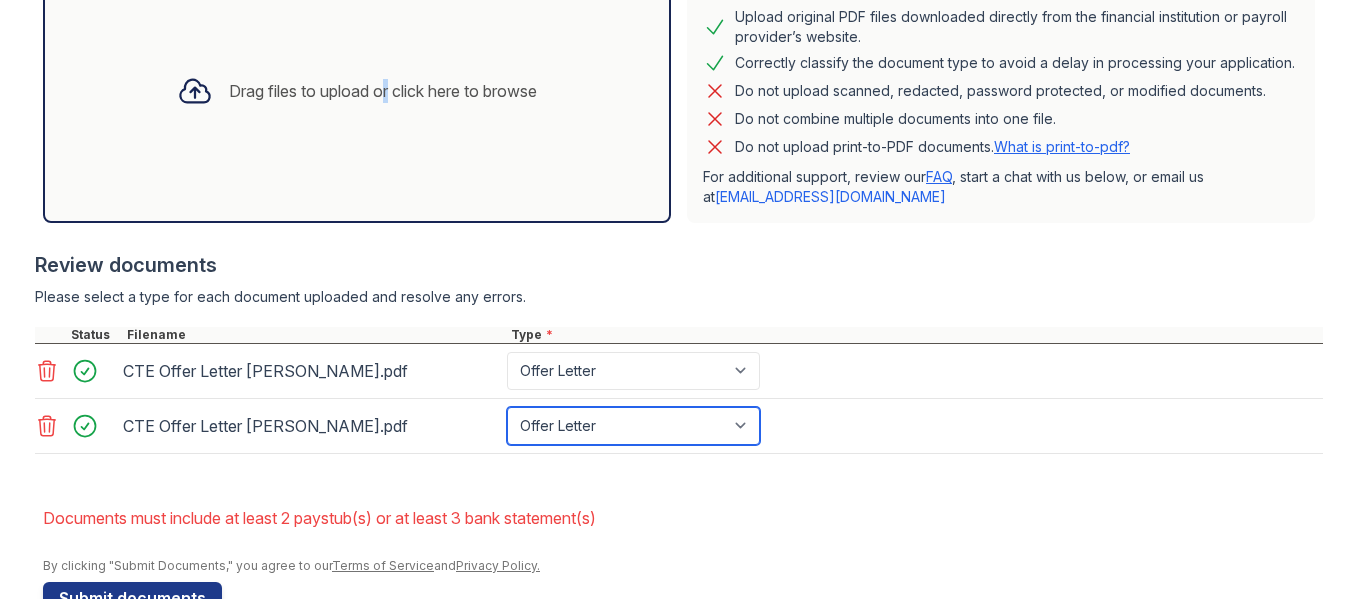 click on "Select type
Paystub
Bank Statement
Offer Letter
Tax Documents
Benefit Award Letter
Investment Account Statement
Other" at bounding box center [633, 426] 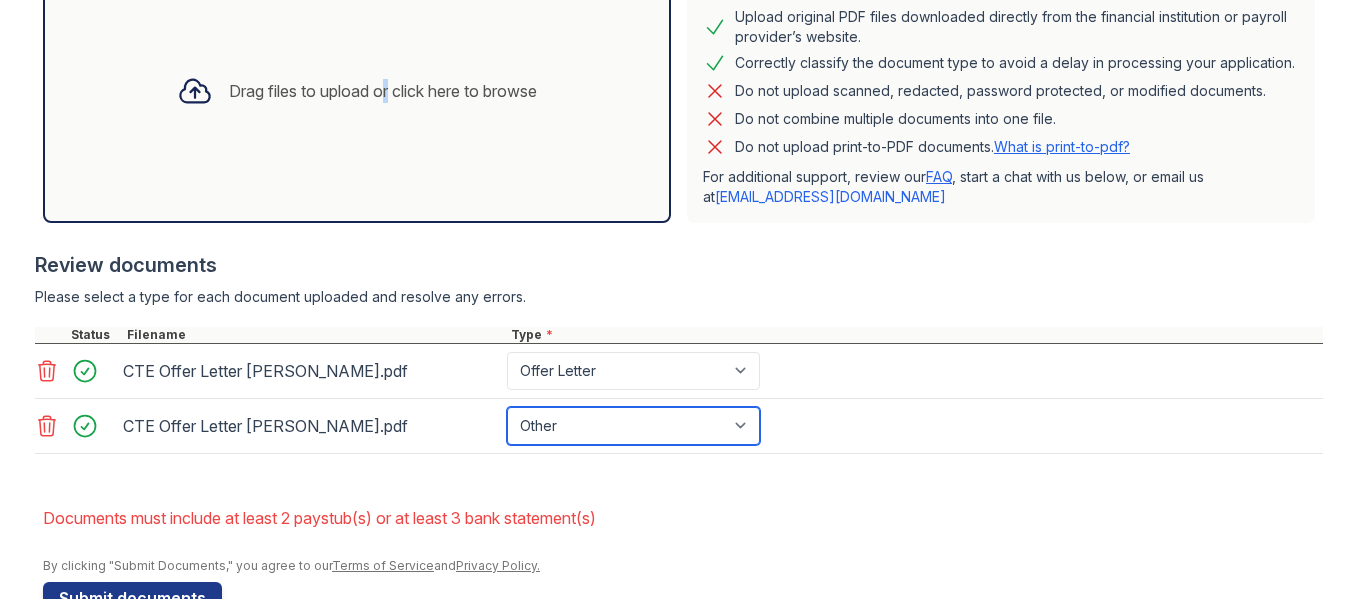 click on "Select type
Paystub
Bank Statement
Offer Letter
Tax Documents
Benefit Award Letter
Investment Account Statement
Other" at bounding box center (633, 426) 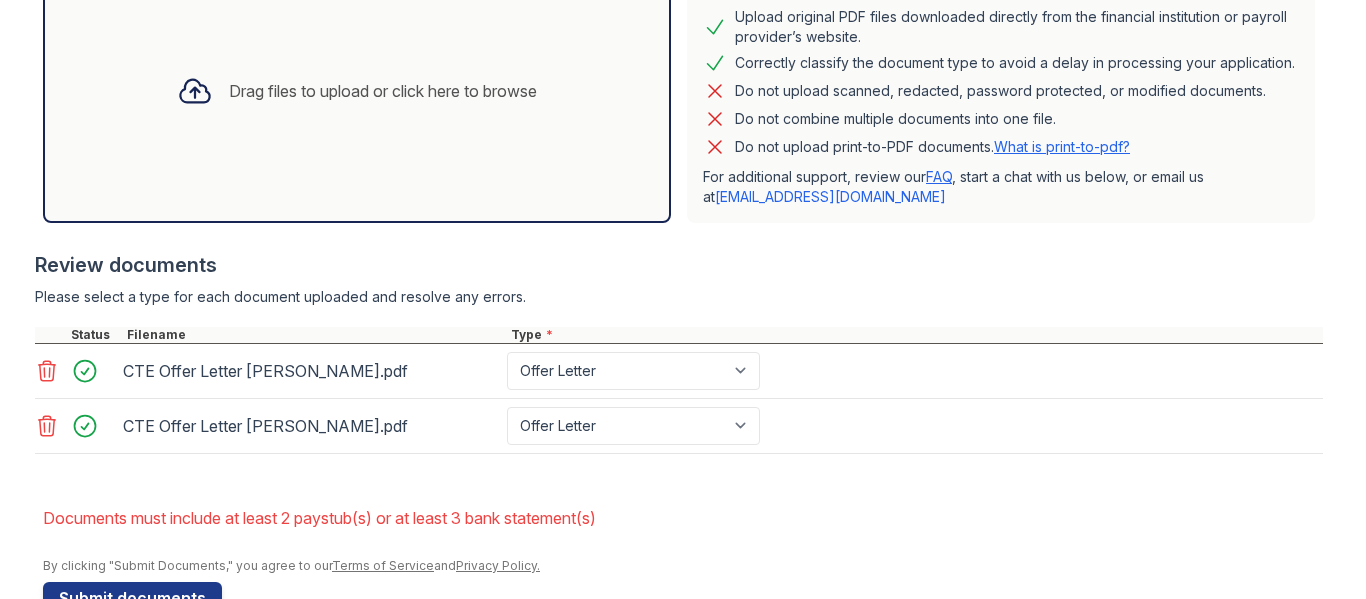 click at bounding box center (679, 464) 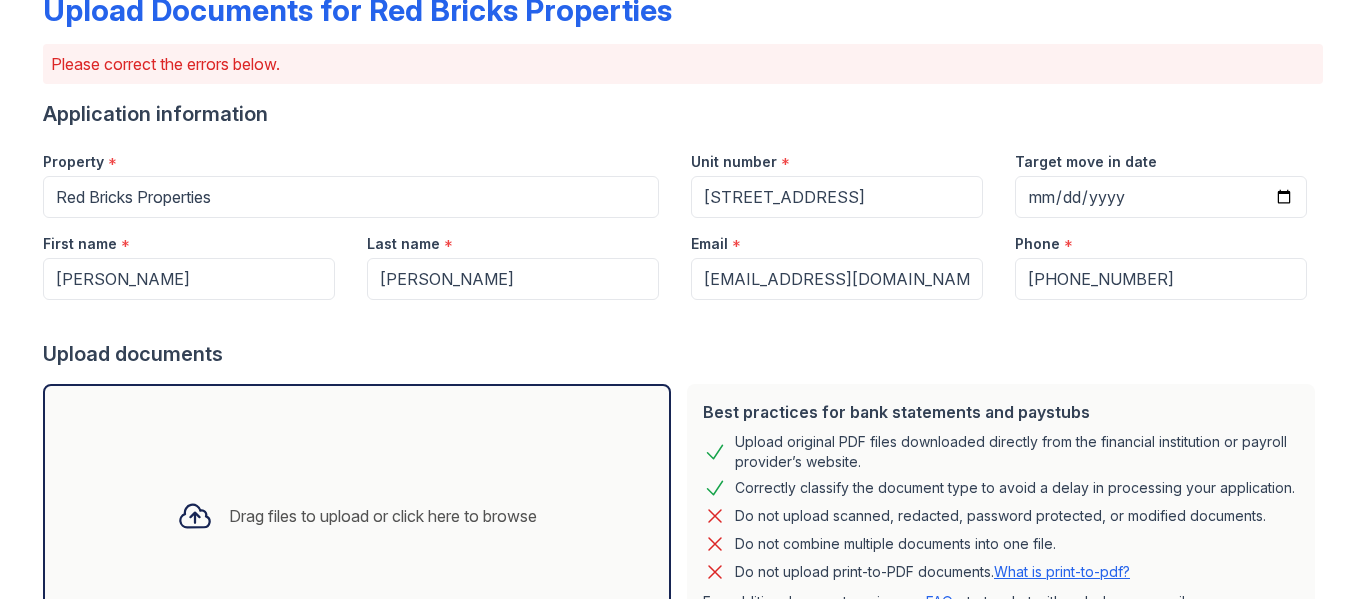 scroll, scrollTop: 11, scrollLeft: 0, axis: vertical 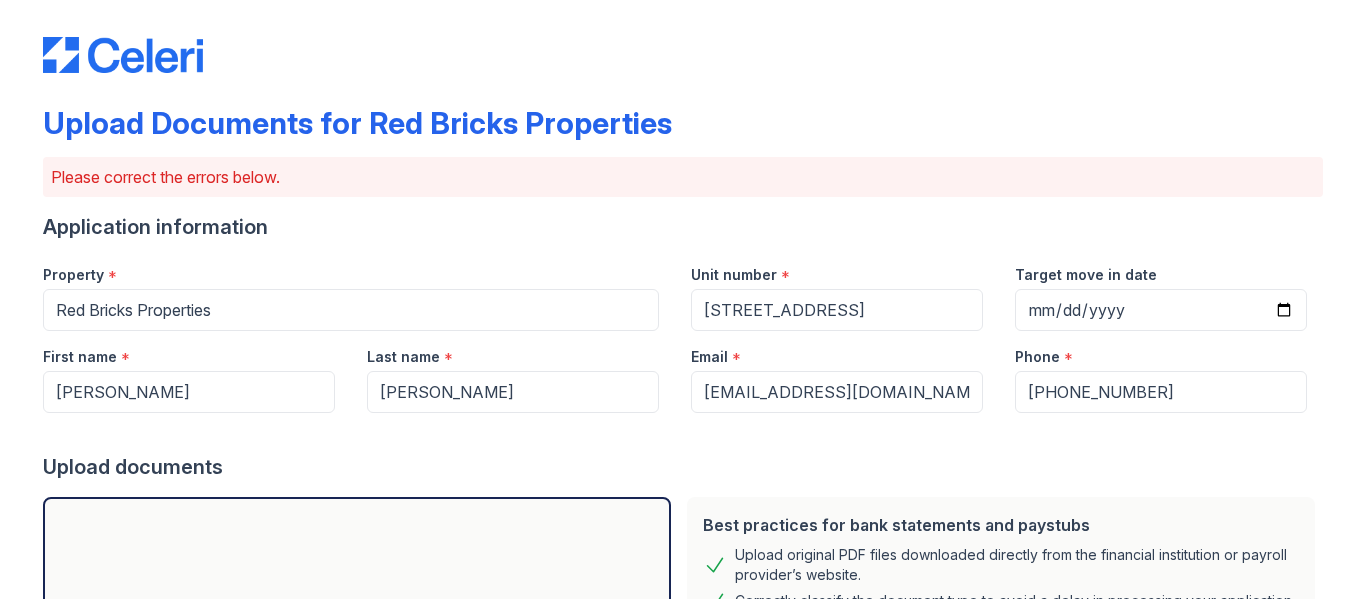 click on "Email
*" at bounding box center (837, 351) 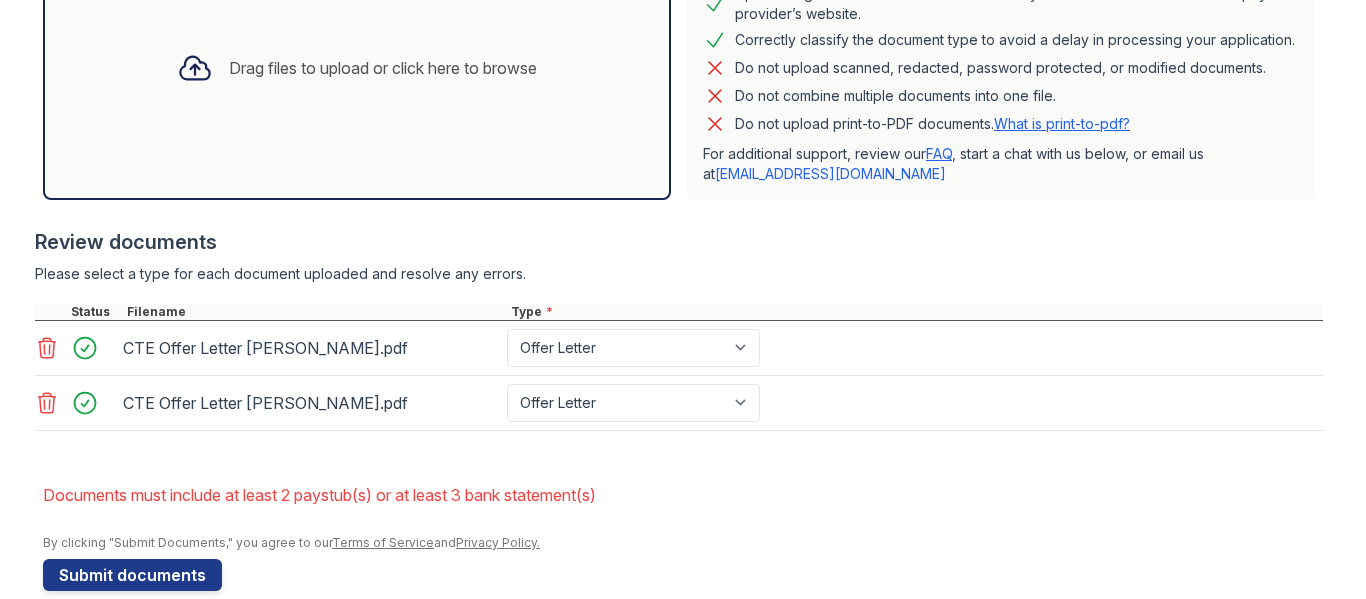 scroll, scrollTop: 604, scrollLeft: 0, axis: vertical 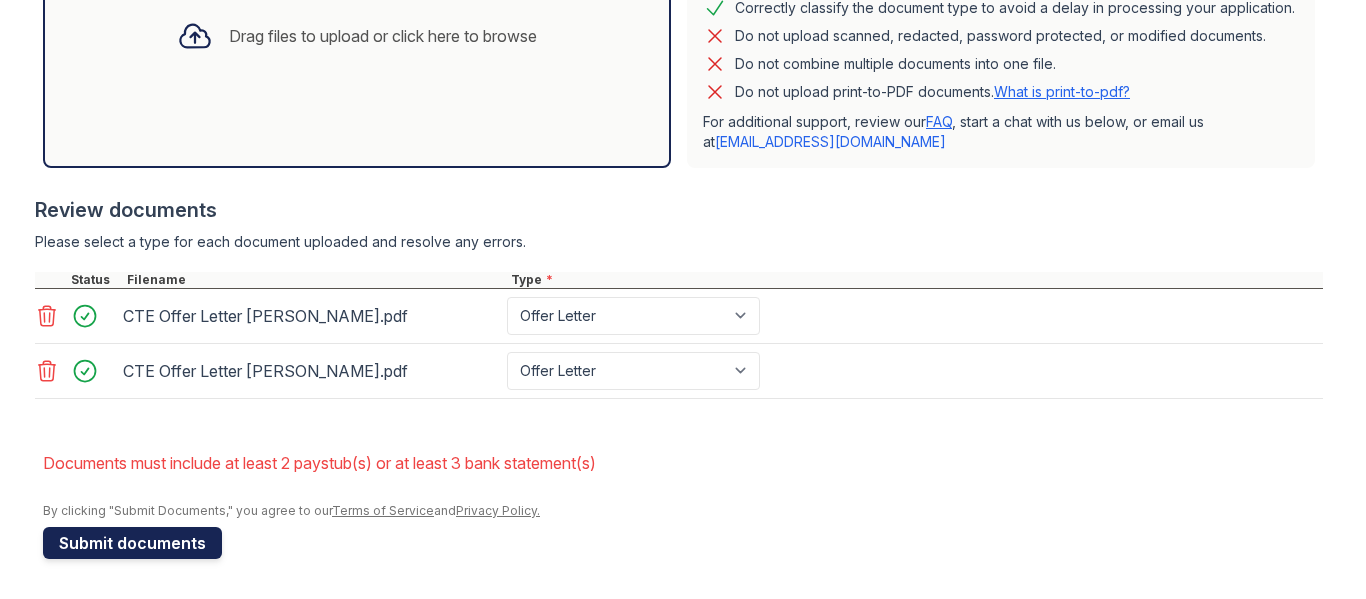 click on "Submit documents" at bounding box center [132, 543] 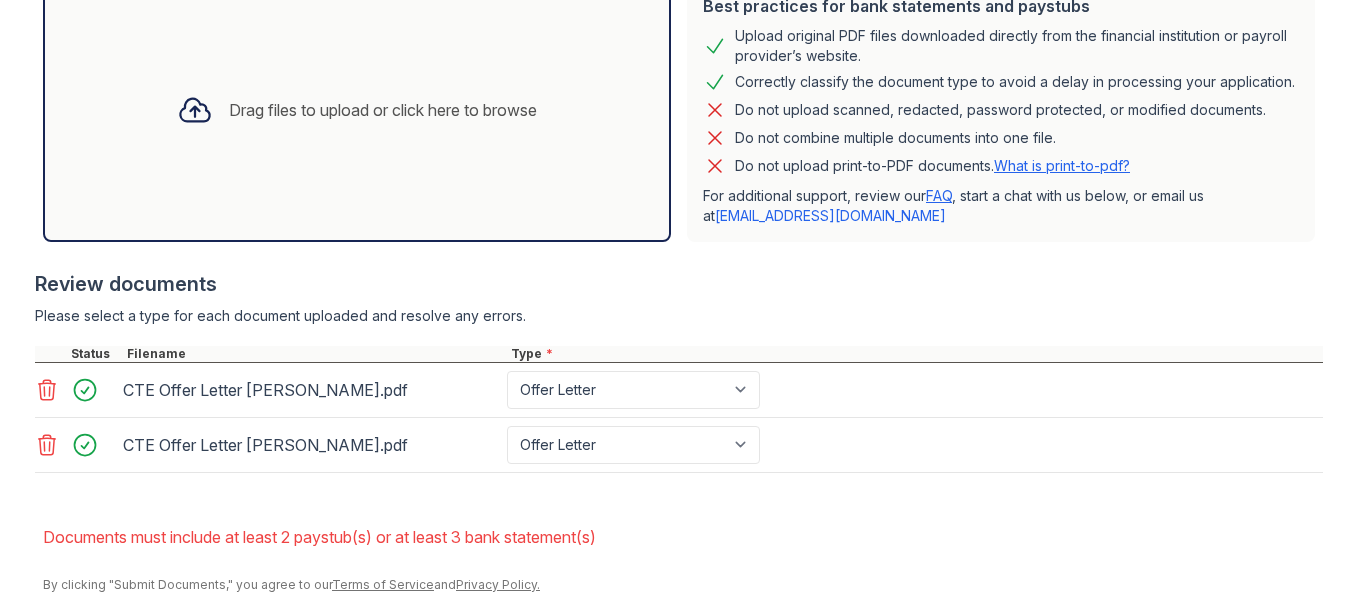 scroll, scrollTop: 604, scrollLeft: 0, axis: vertical 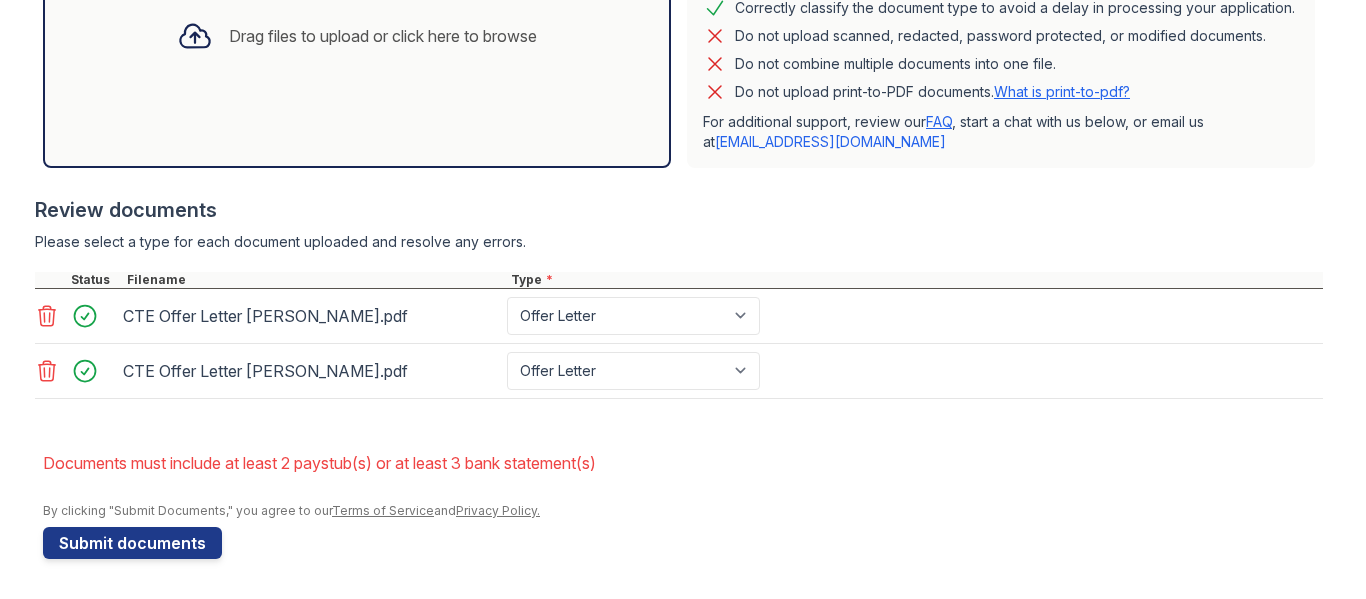 click 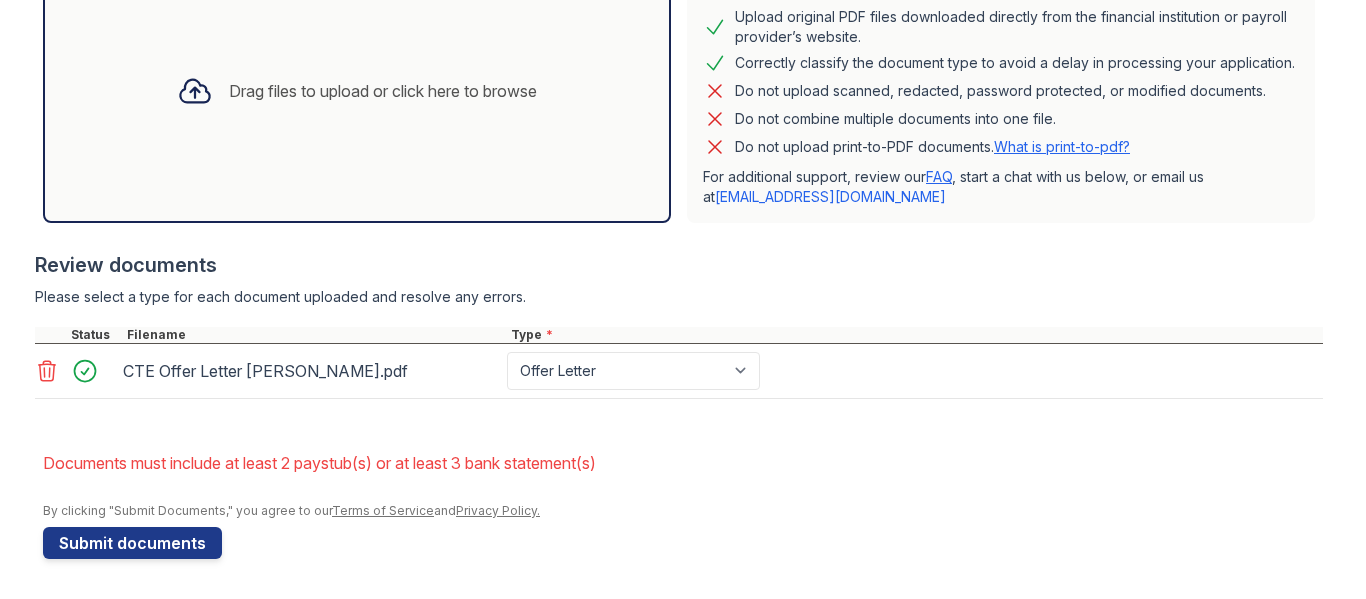 scroll, scrollTop: 549, scrollLeft: 0, axis: vertical 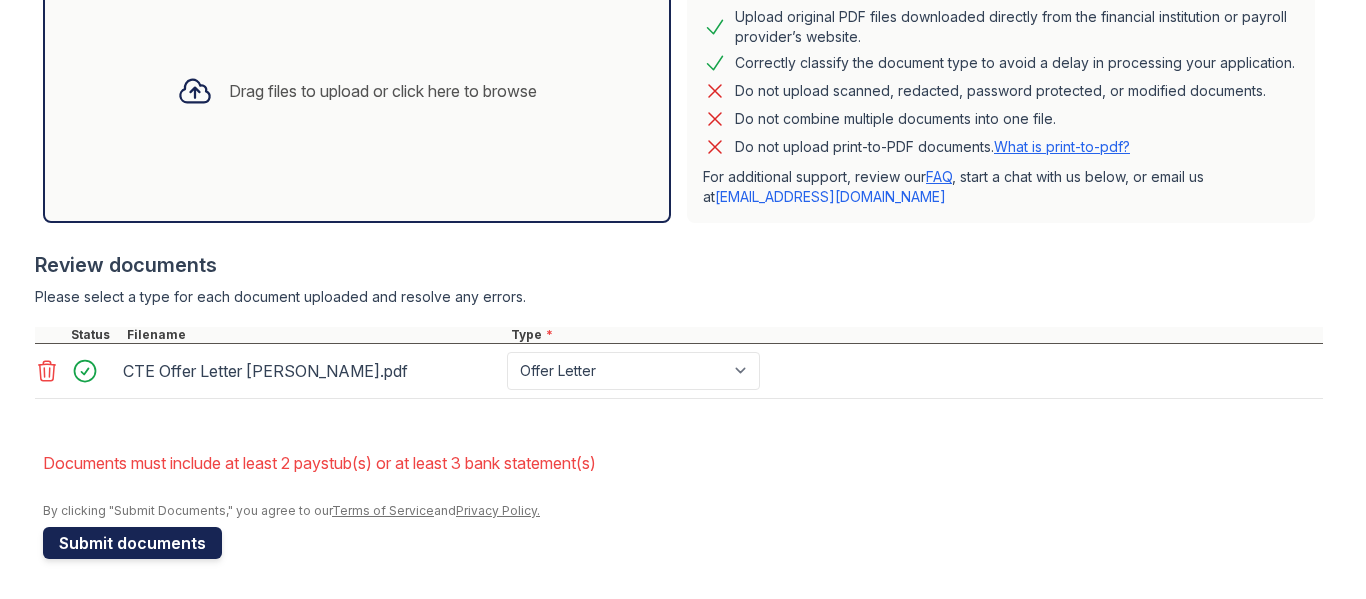click on "Submit documents" at bounding box center [132, 543] 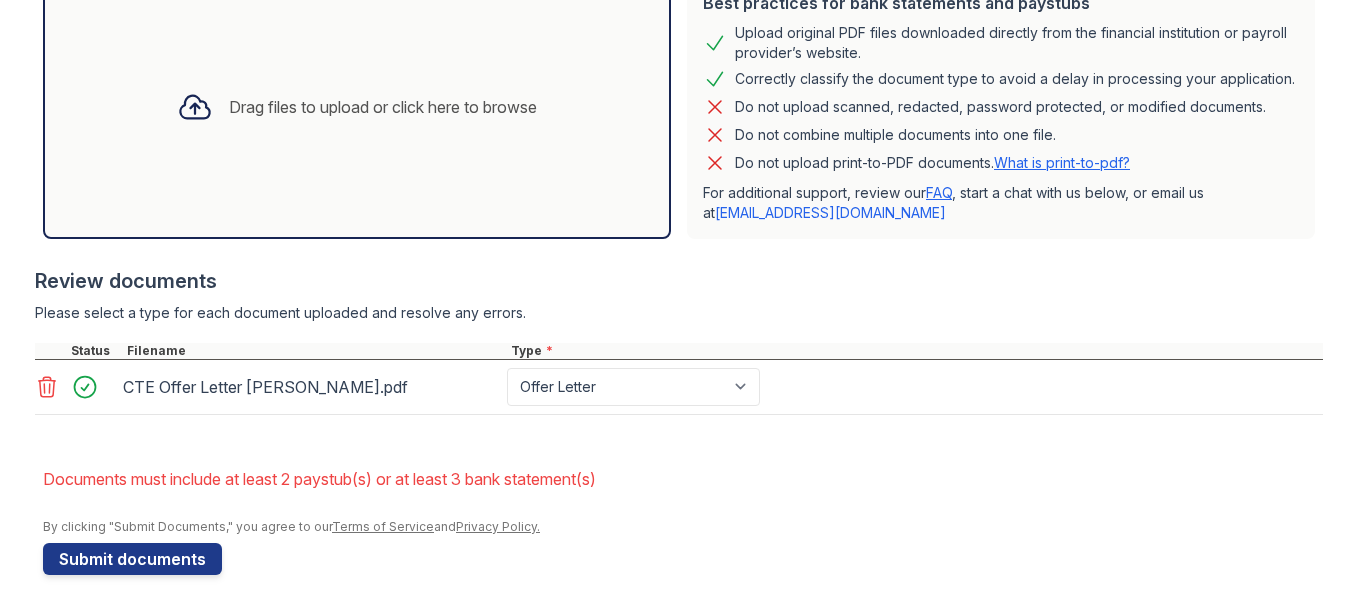 scroll, scrollTop: 549, scrollLeft: 0, axis: vertical 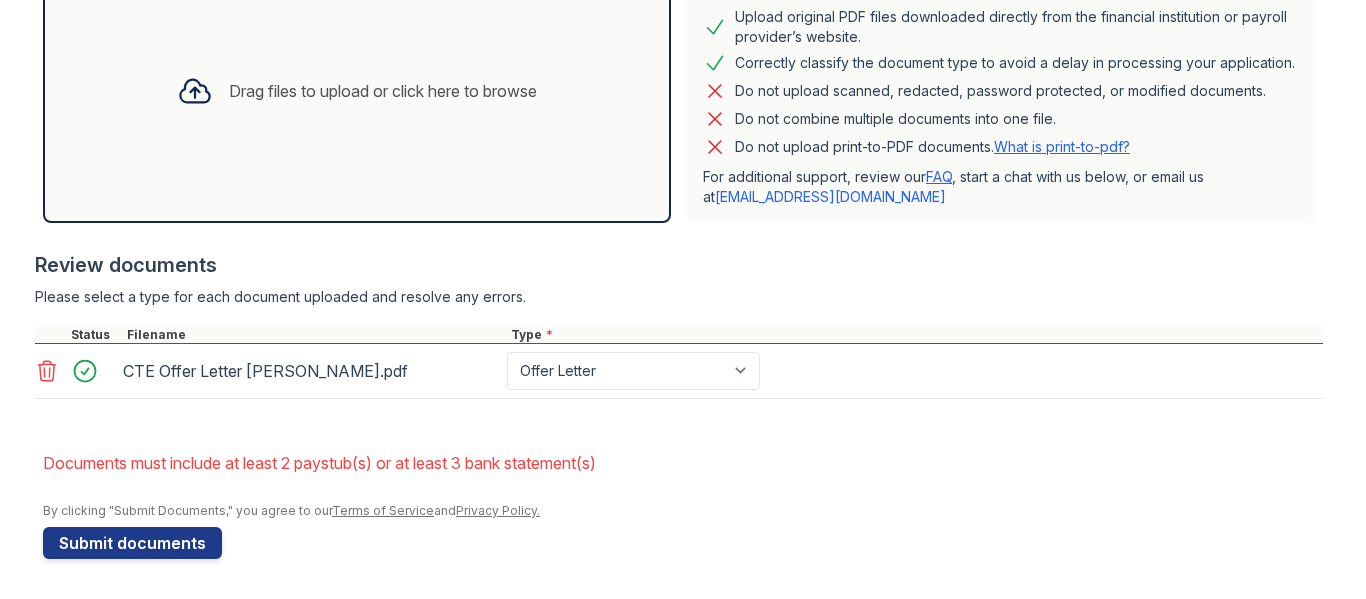 click on "Drag files to upload or click here to browse" at bounding box center (383, 91) 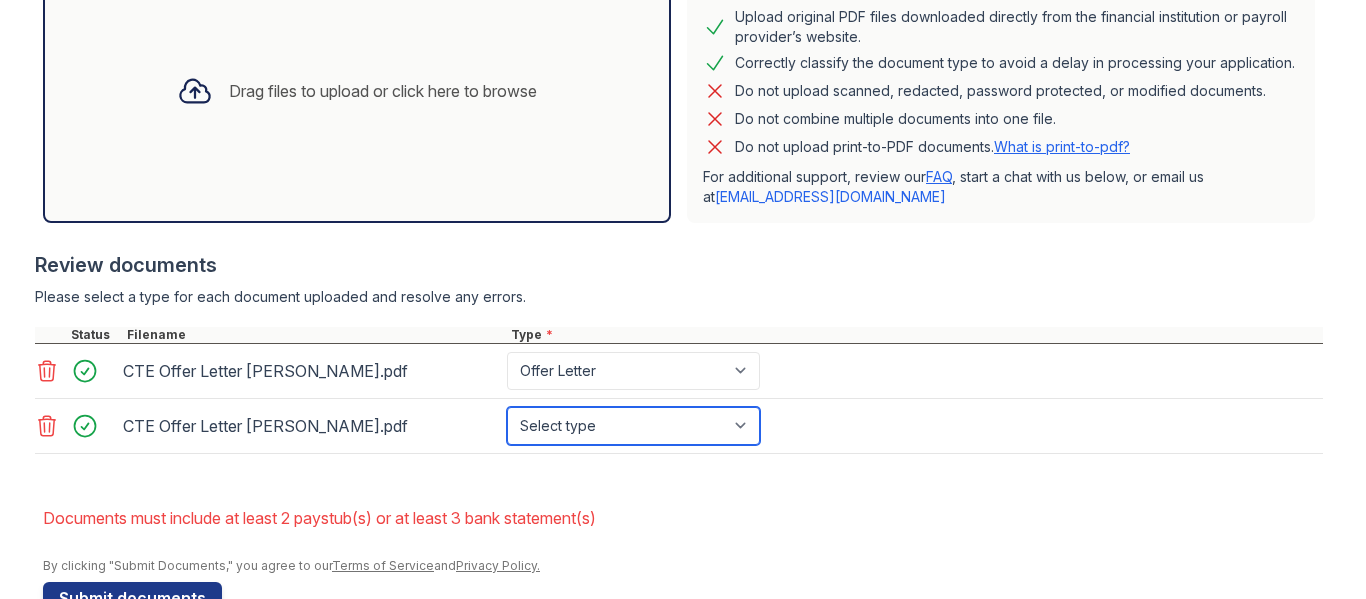 click on "Select type
Paystub
Bank Statement
Offer Letter
Tax Documents
Benefit Award Letter
Investment Account Statement
Other" at bounding box center [633, 426] 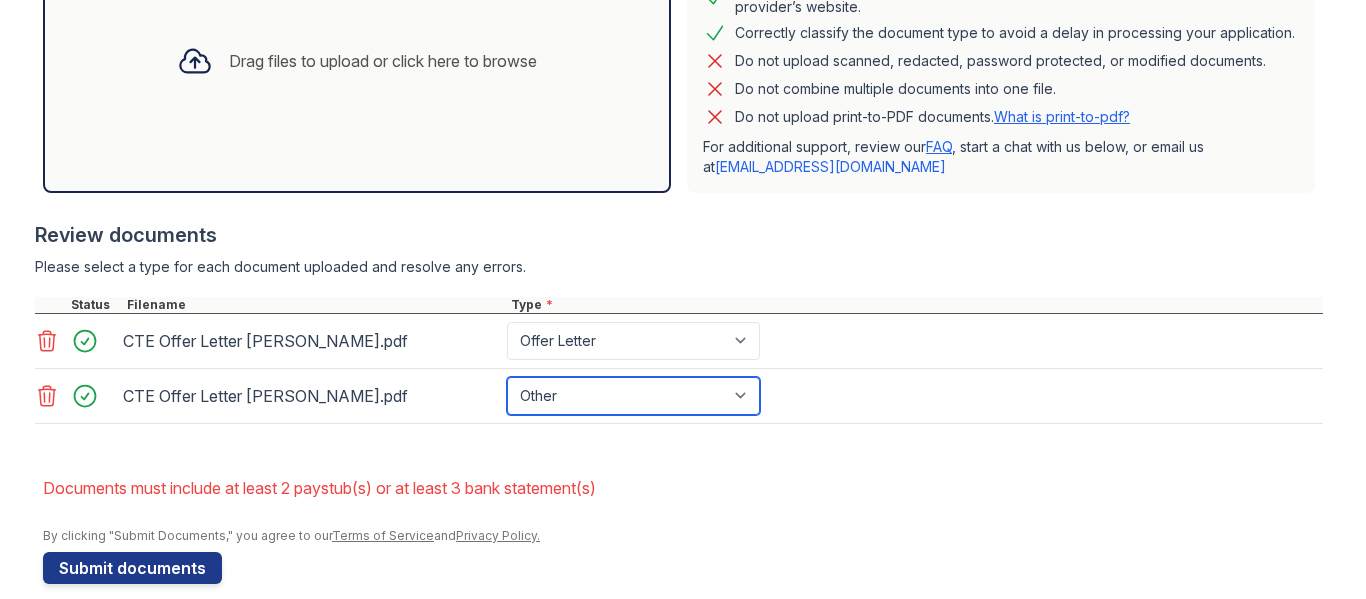 scroll, scrollTop: 604, scrollLeft: 0, axis: vertical 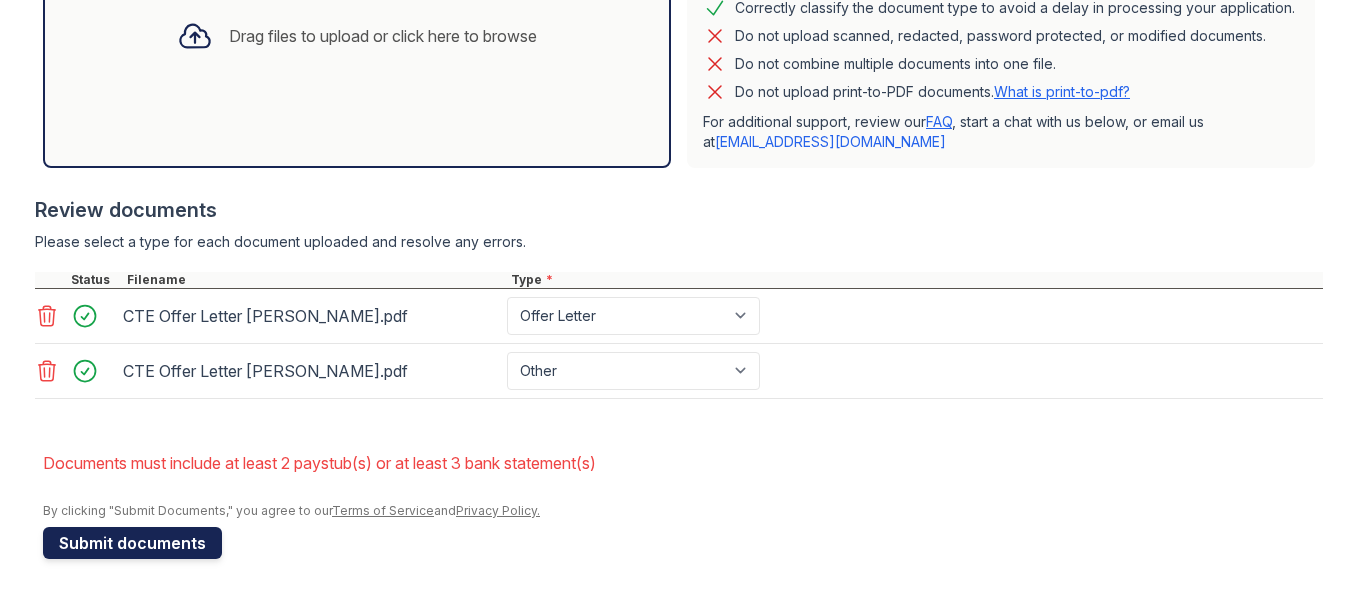 click on "Submit documents" at bounding box center [132, 543] 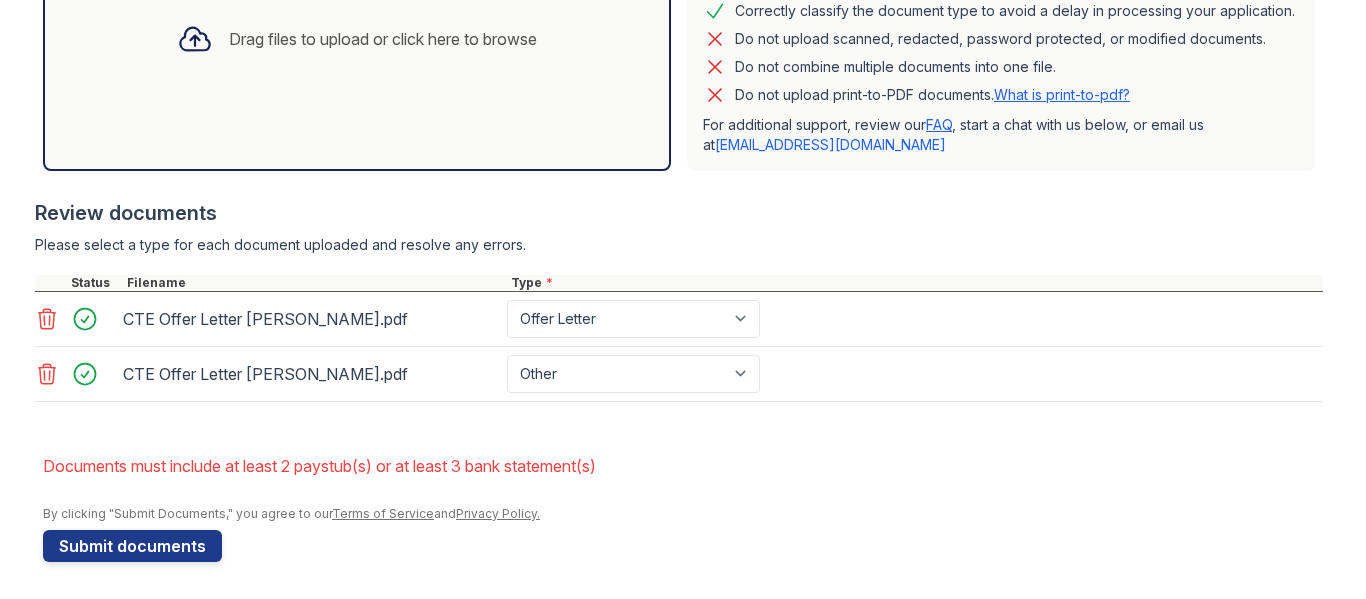 scroll, scrollTop: 604, scrollLeft: 0, axis: vertical 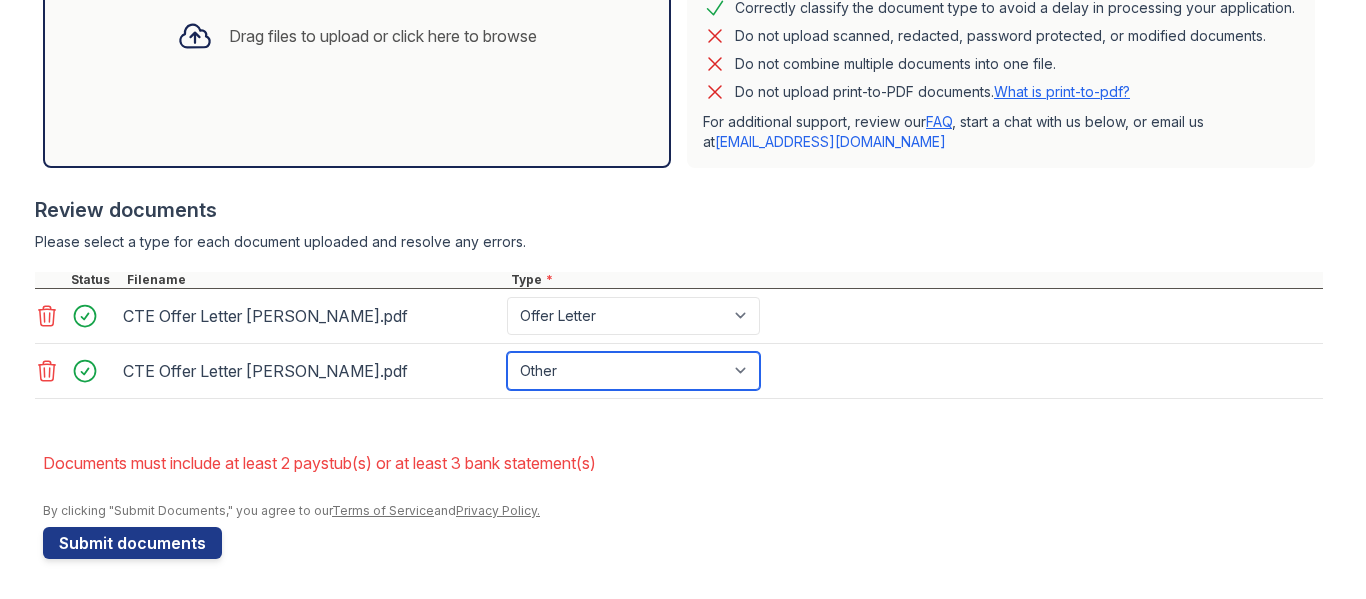 click on "Paystub
Bank Statement
Offer Letter
Tax Documents
Benefit Award Letter
Investment Account Statement
Other" at bounding box center [633, 371] 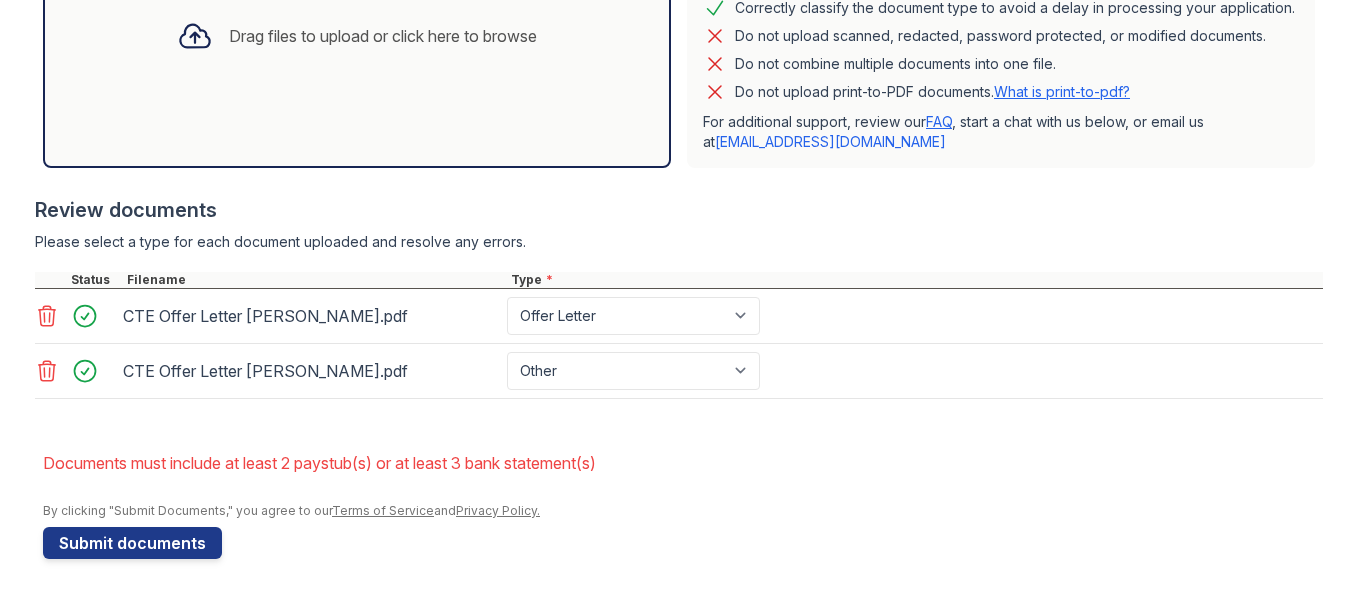 click on "Application information
Property
*
Red Bricks Properties
Unit number
*
7011 Waterwheel Street SW Concord, NC 28025
Target move in date
2025-07-19
First name
*
Jeanine
Last name
*
Hughes
Email
*
jeaninenhugheshill@hotmail.com
Phone
*
+17044936700
Upload documents
Best practices for bank statements and paystubs
Upload original PDF files downloaded directly from the financial institution or payroll provider’s website.
Correctly classify the document type to avoid a delay in processing your application.
Do not upload scanned, redacted, password protected, or modified documents.
Do not combine multiple documents into one file.
Do not upload print-to-PDF documents.
What is print-to-pdf?
For additional support, review our
FAQ" at bounding box center [683, 89] 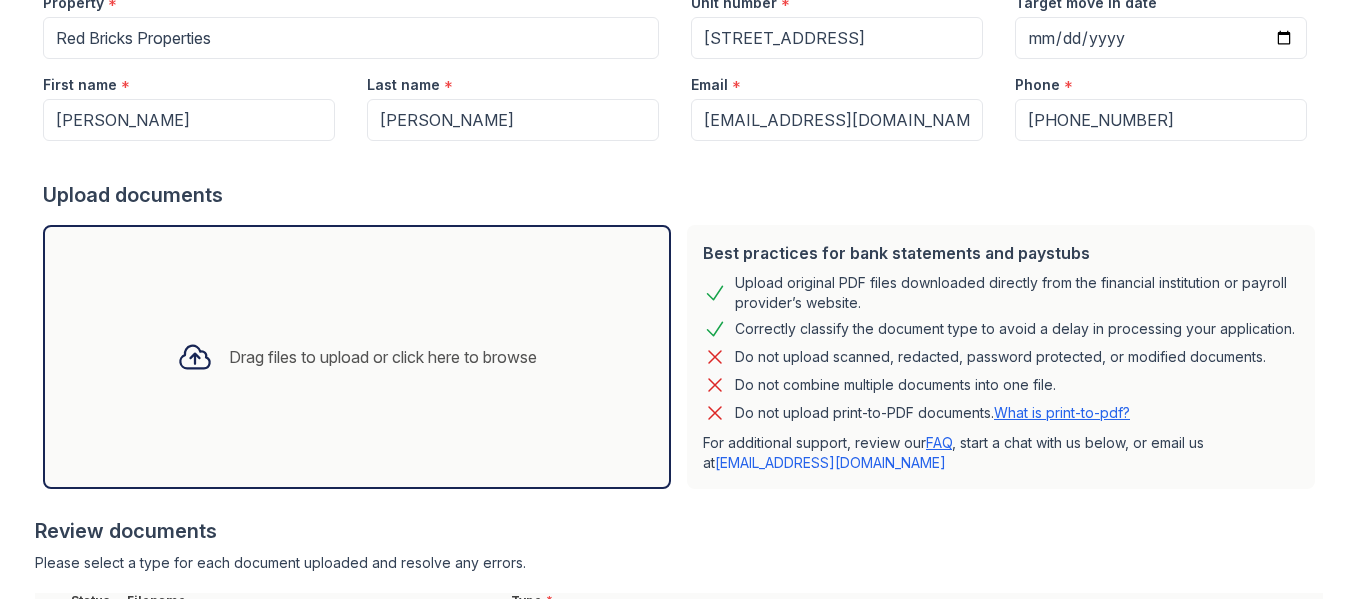 scroll, scrollTop: 300, scrollLeft: 0, axis: vertical 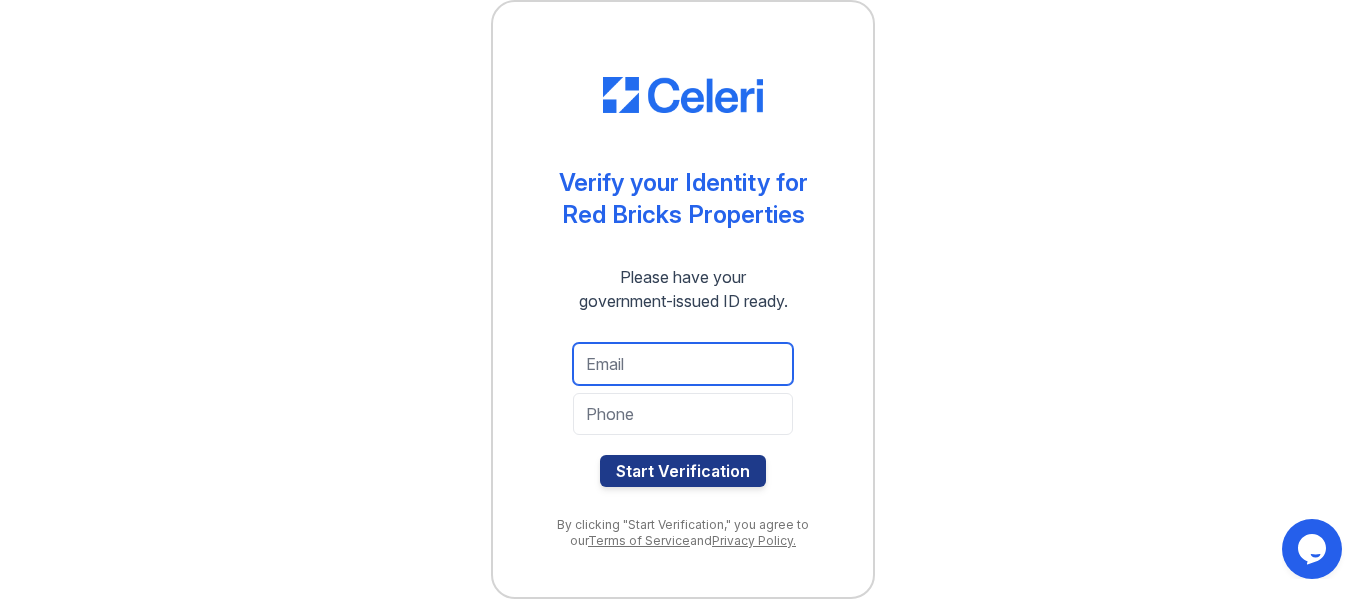 click at bounding box center [683, 364] 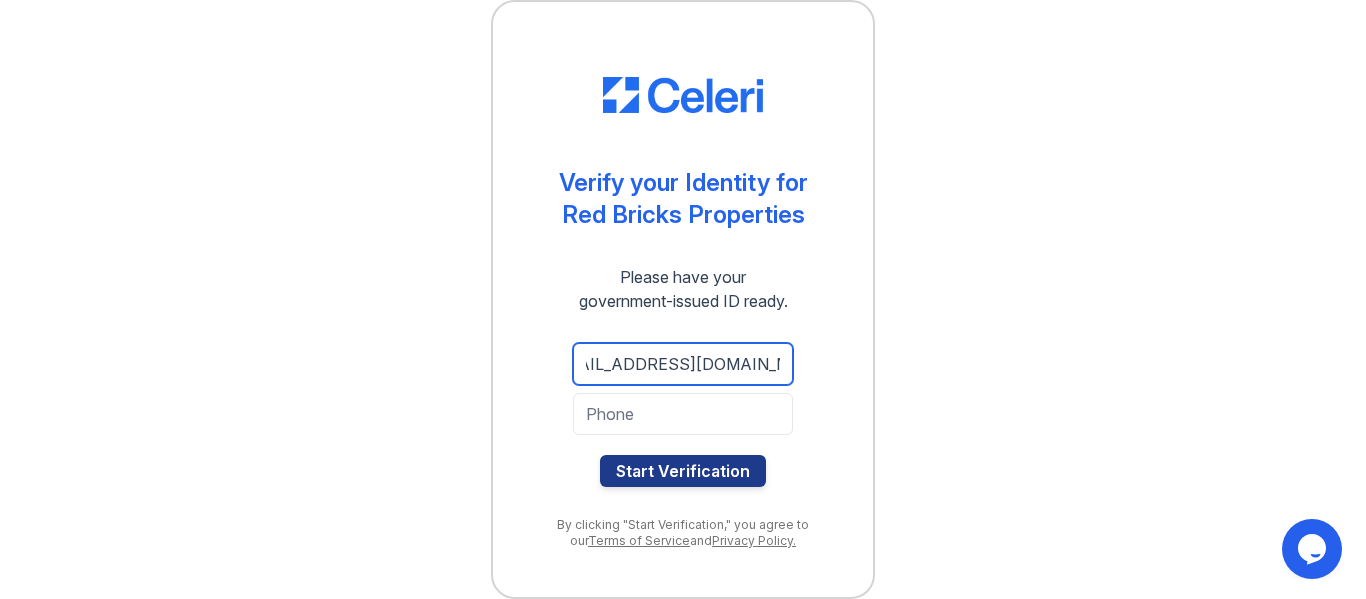 scroll, scrollTop: 0, scrollLeft: 52, axis: horizontal 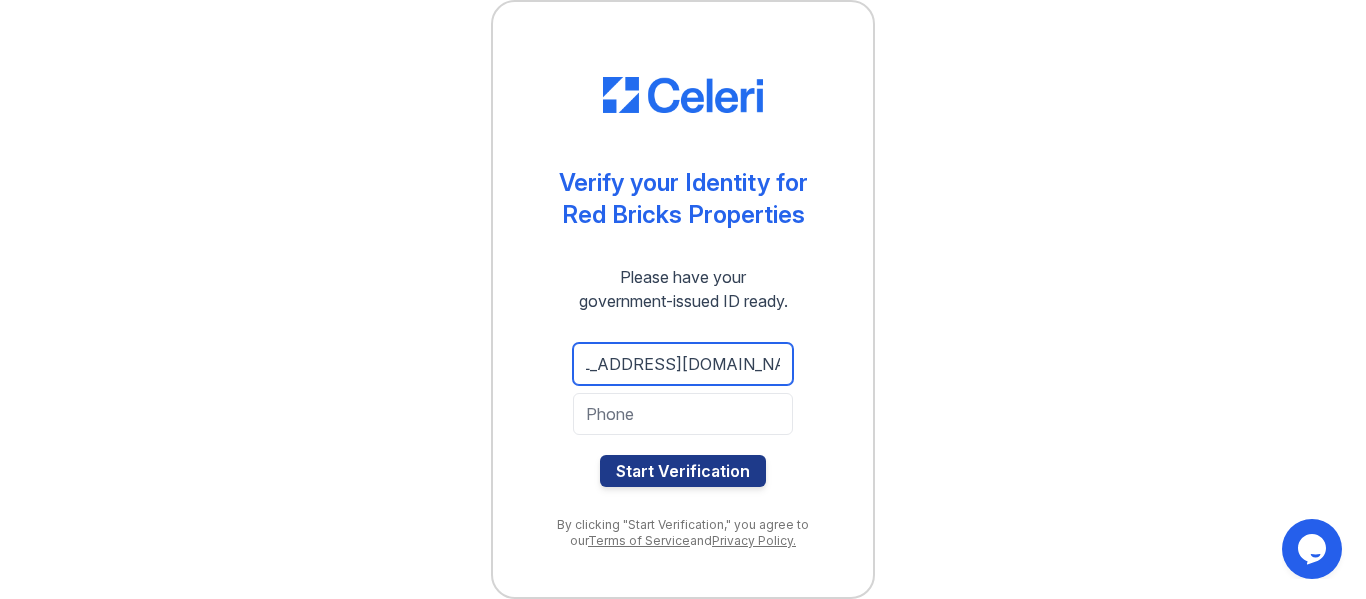 type on "jeaninenhugheshill@hotmail.com" 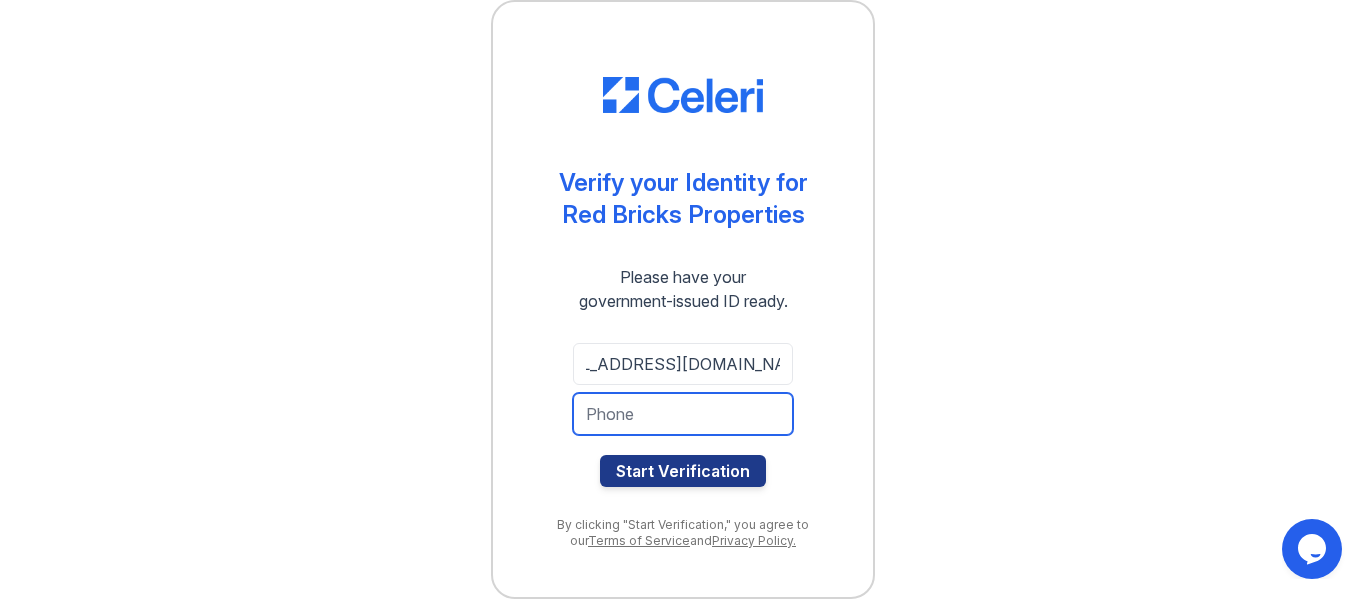 scroll, scrollTop: 0, scrollLeft: 0, axis: both 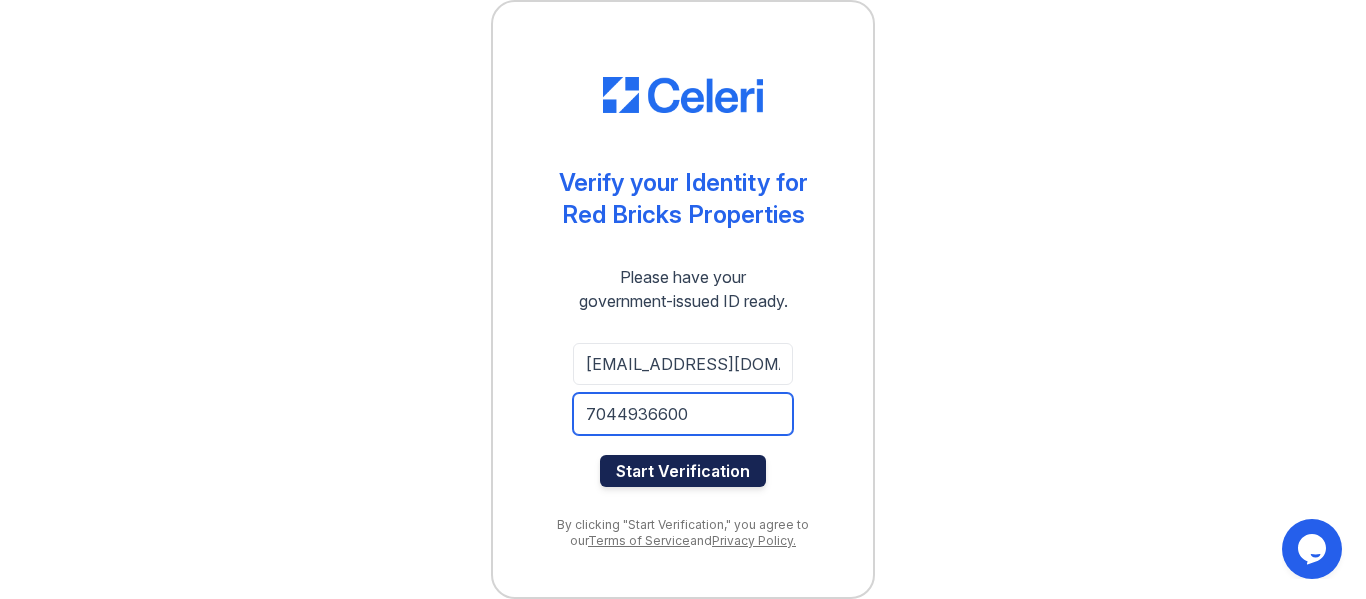 type on "7044936600" 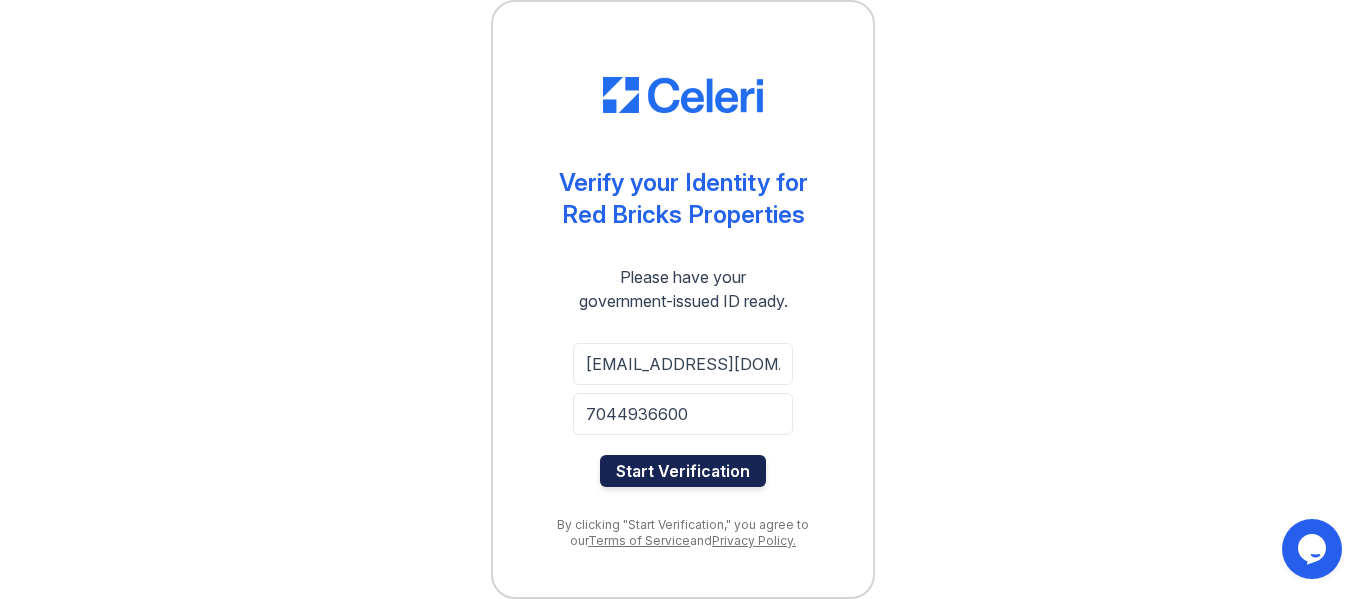 click on "Start Verification" at bounding box center (683, 471) 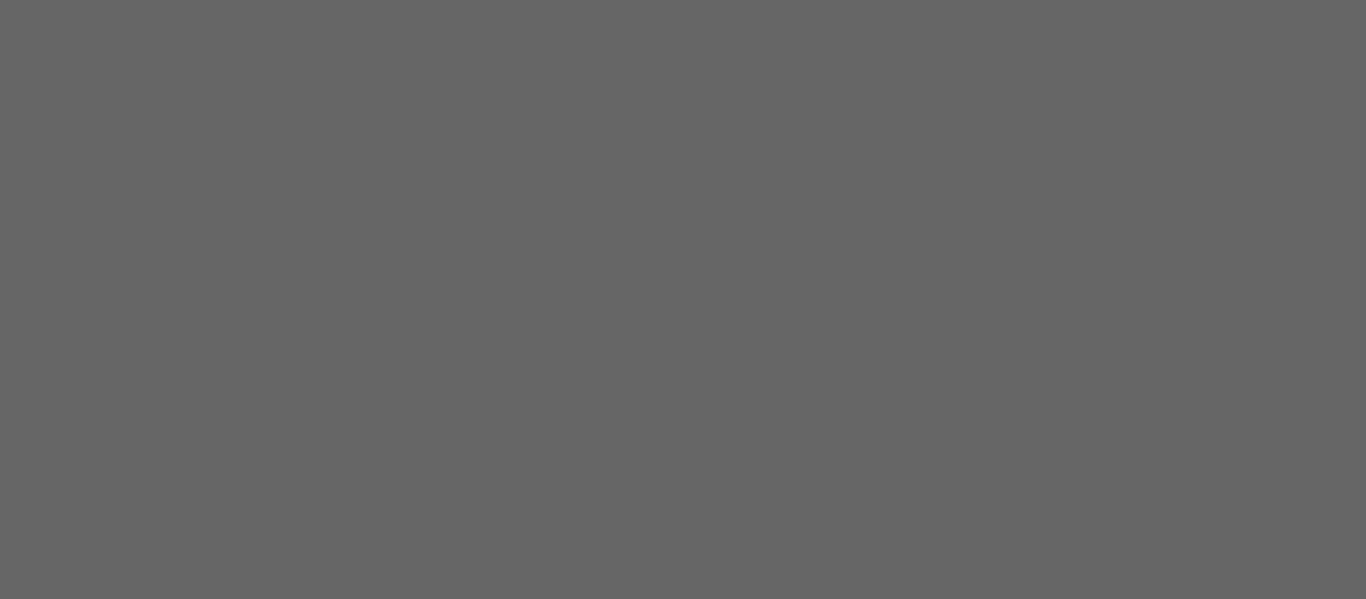 scroll, scrollTop: 0, scrollLeft: 0, axis: both 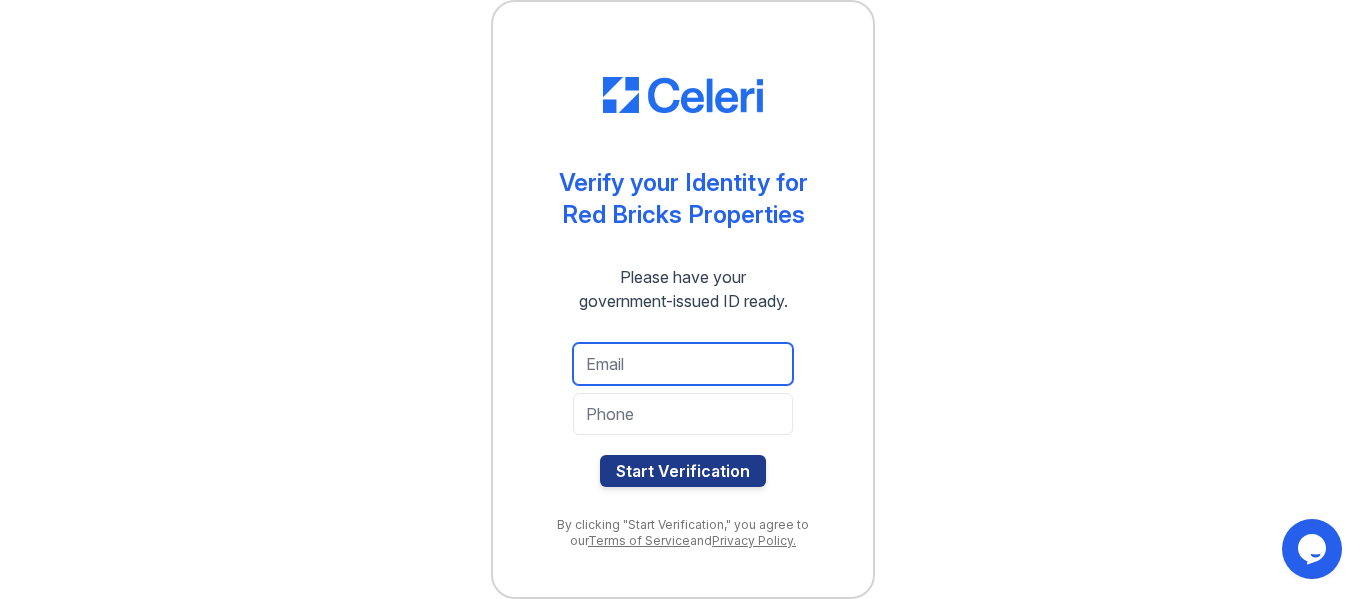 click at bounding box center (683, 364) 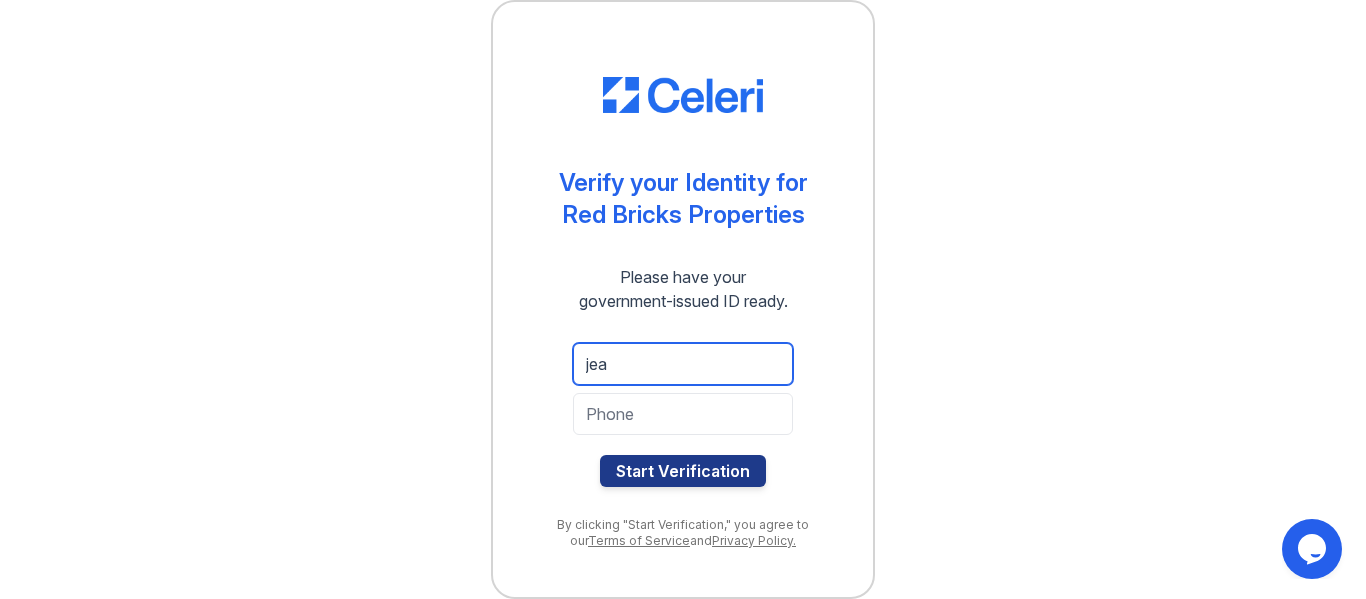 type on "jeaninenhugheshill@hotmail.com" 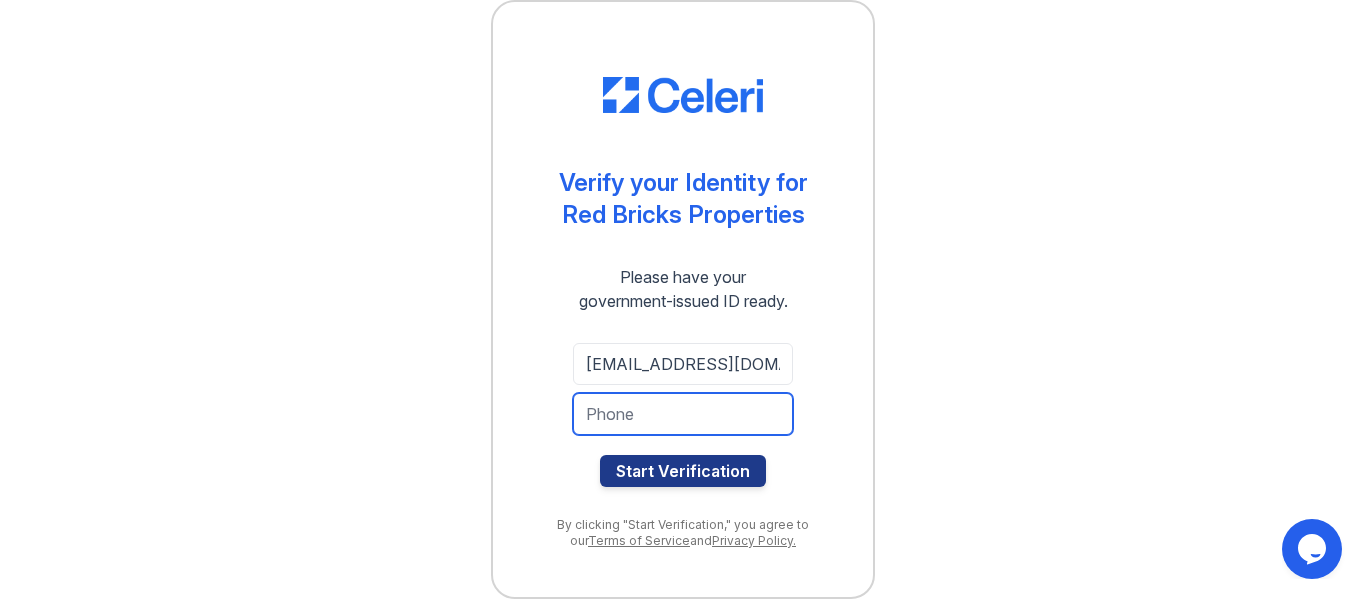 click at bounding box center (683, 414) 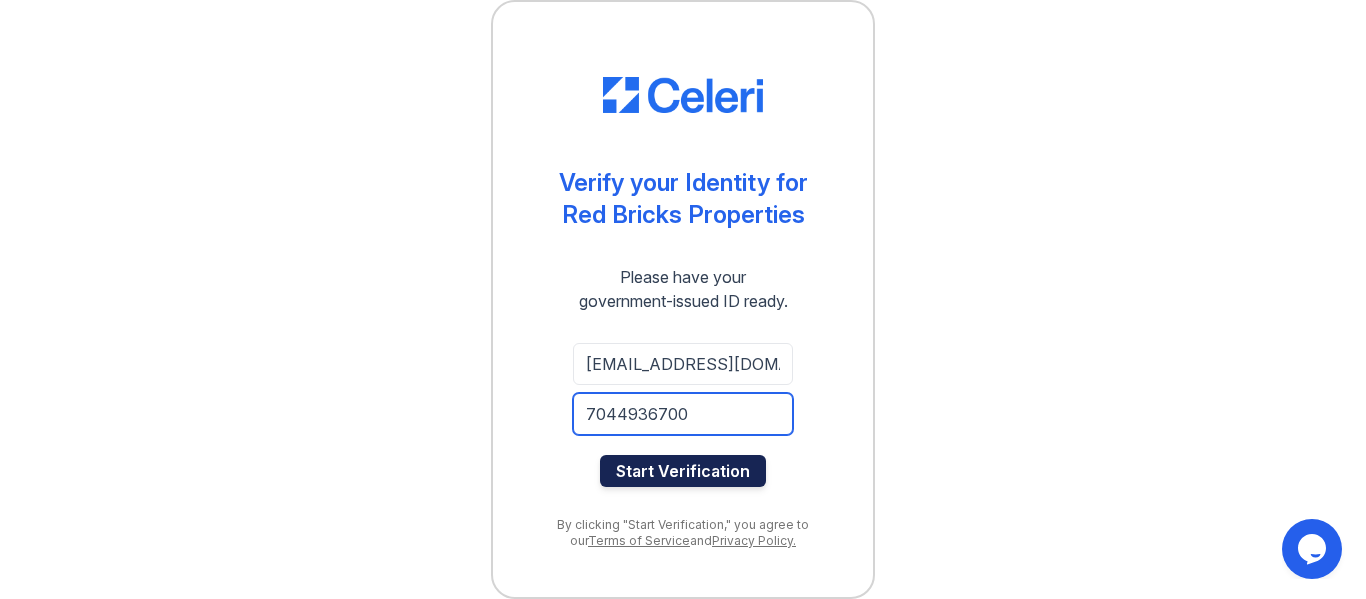 type on "7044936700" 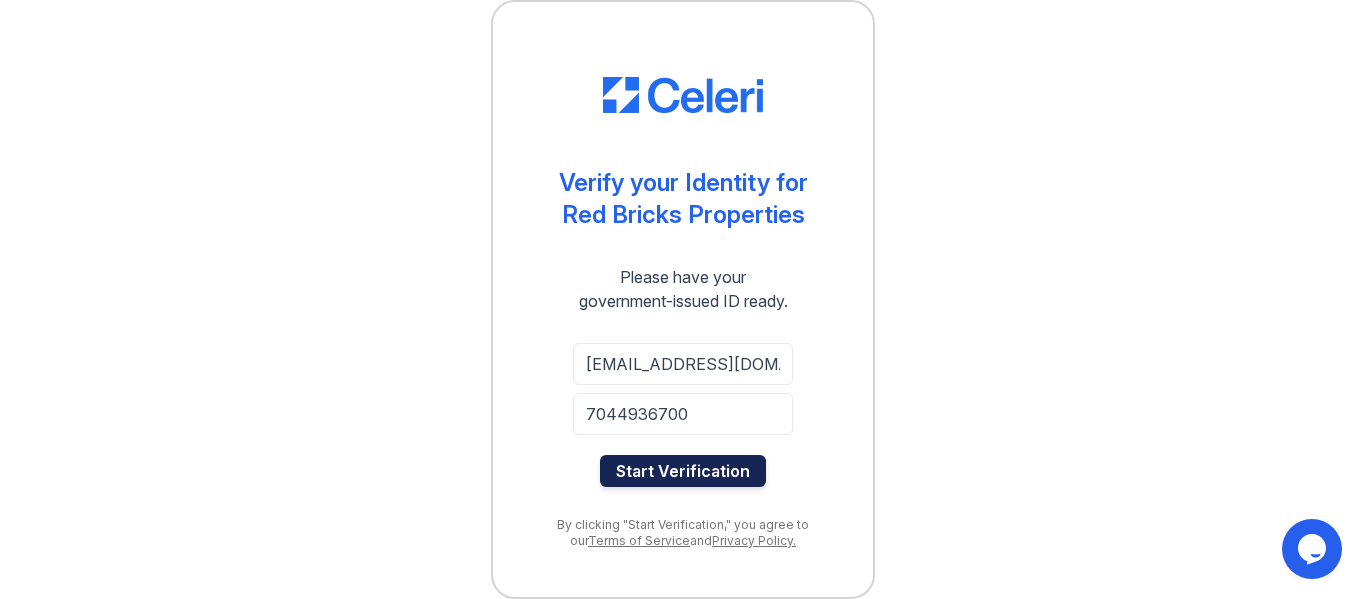 click on "Start Verification" at bounding box center [683, 471] 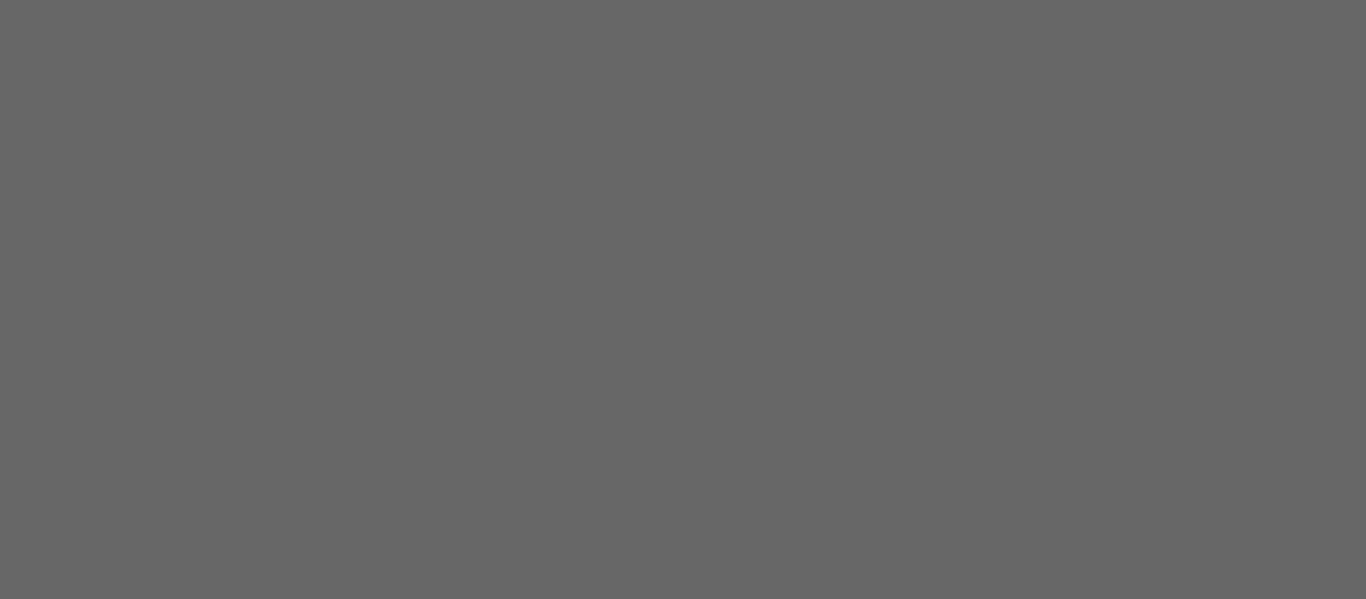 scroll, scrollTop: 0, scrollLeft: 0, axis: both 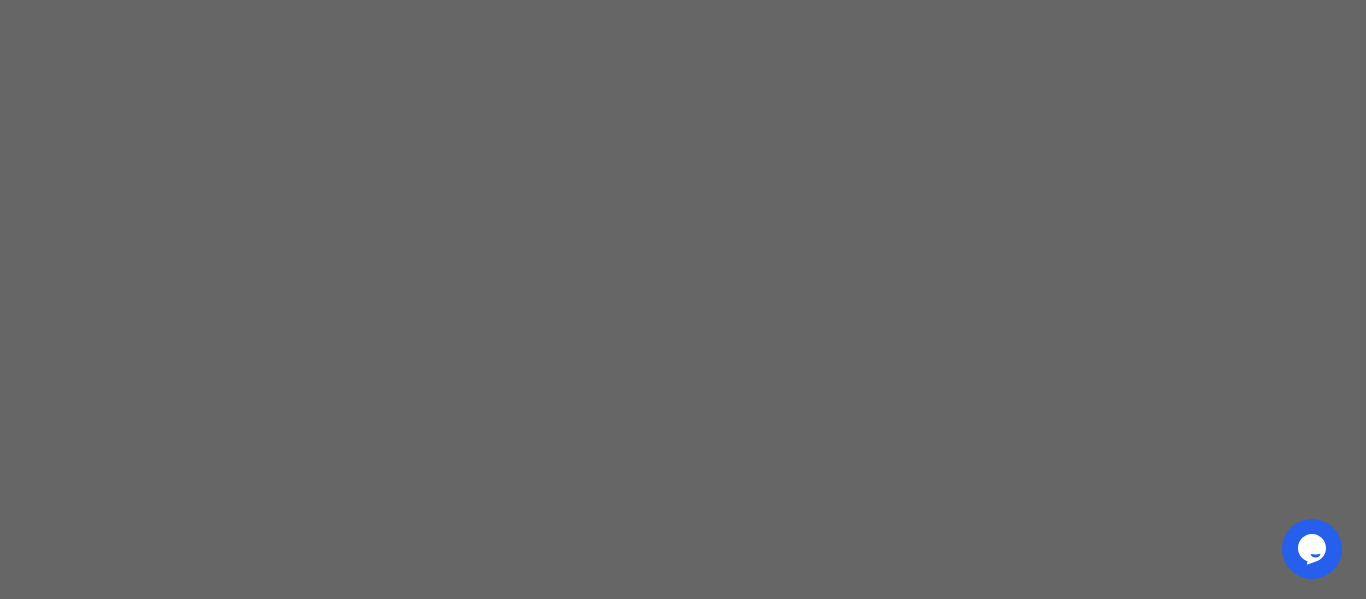 type 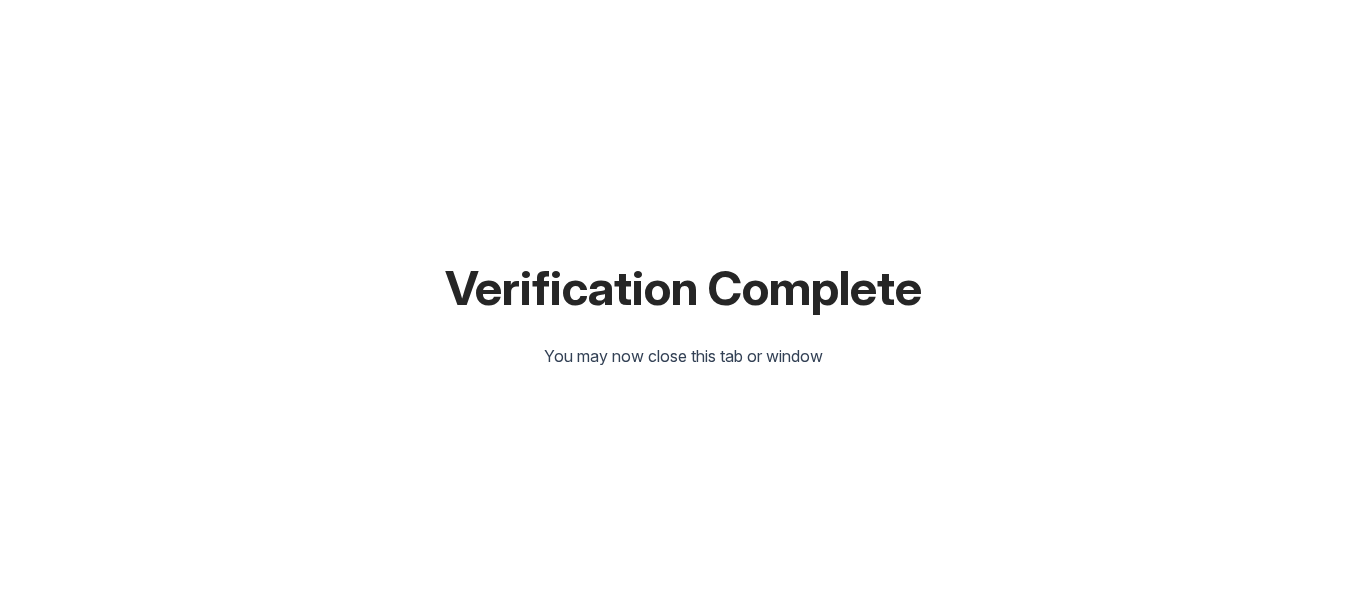 scroll, scrollTop: 0, scrollLeft: 0, axis: both 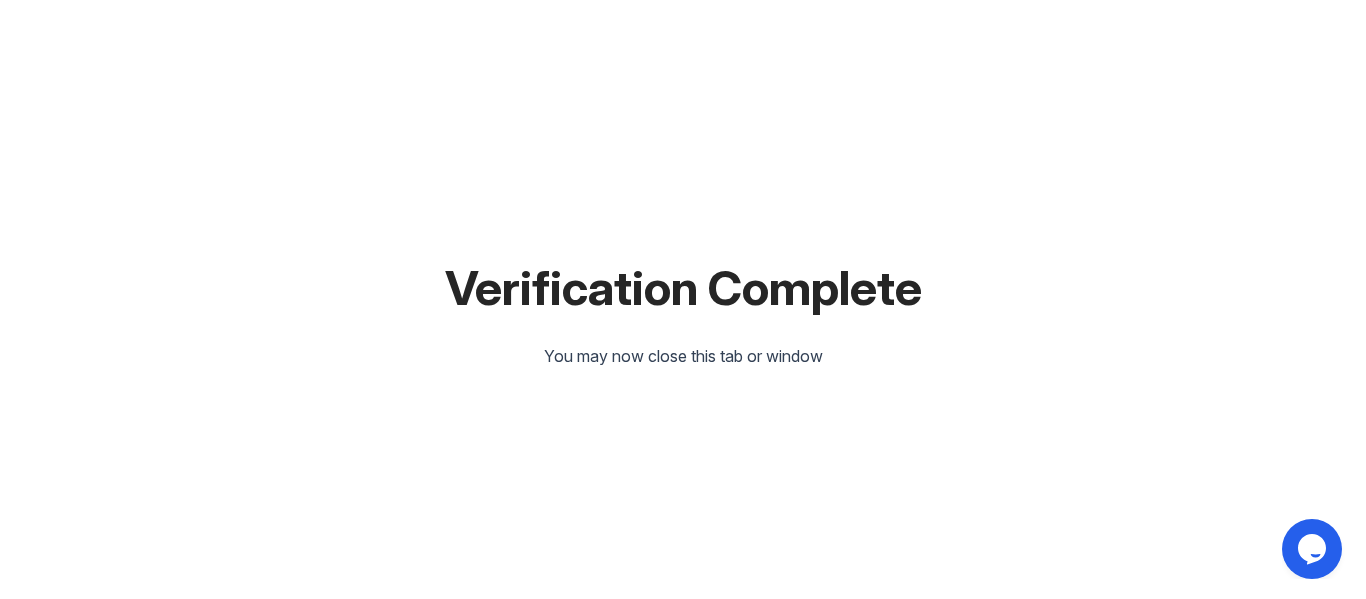 type 